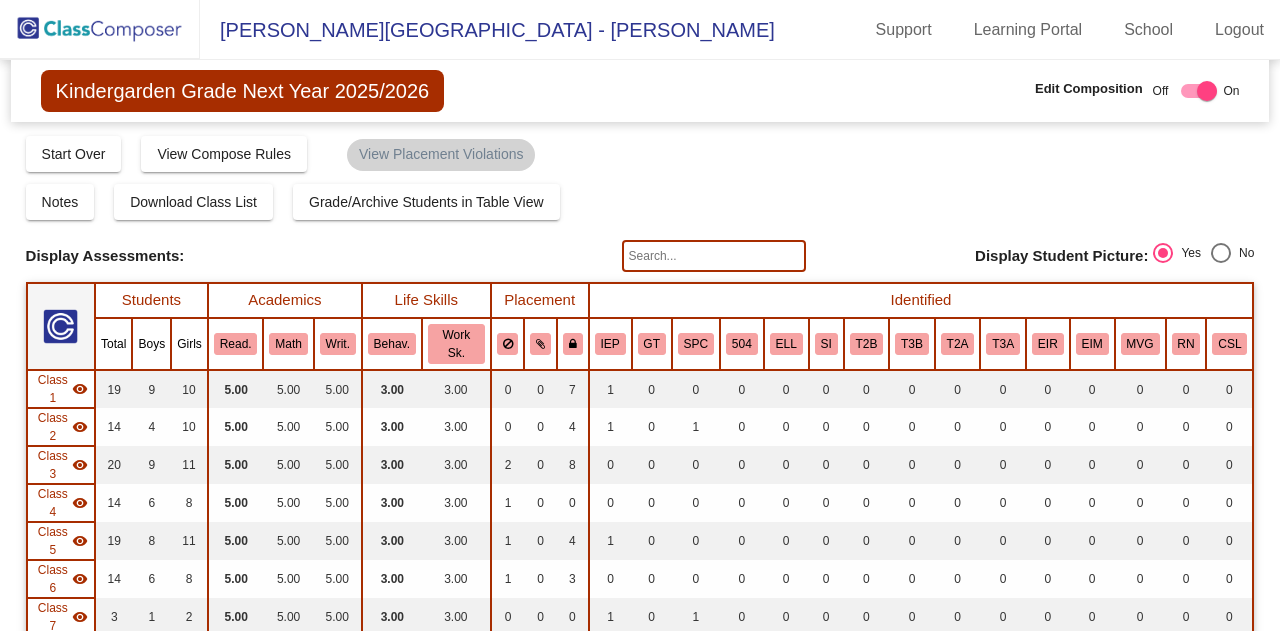 scroll, scrollTop: 0, scrollLeft: 0, axis: both 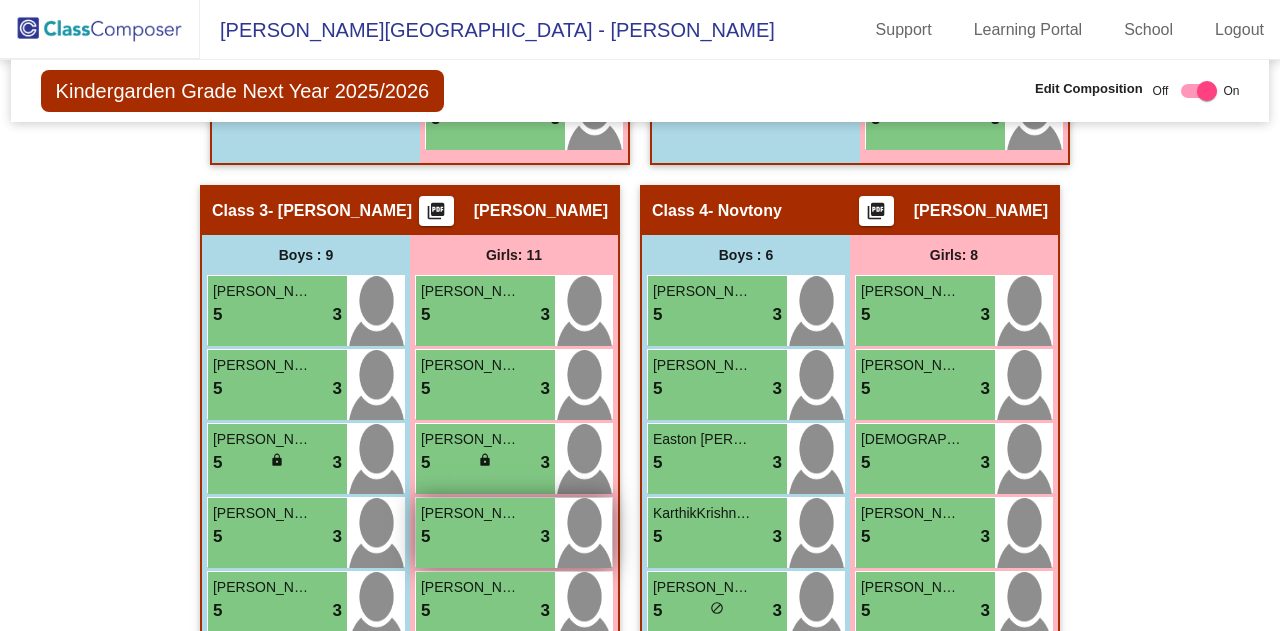 click on "5 lock do_not_disturb_alt 3" at bounding box center (485, 537) 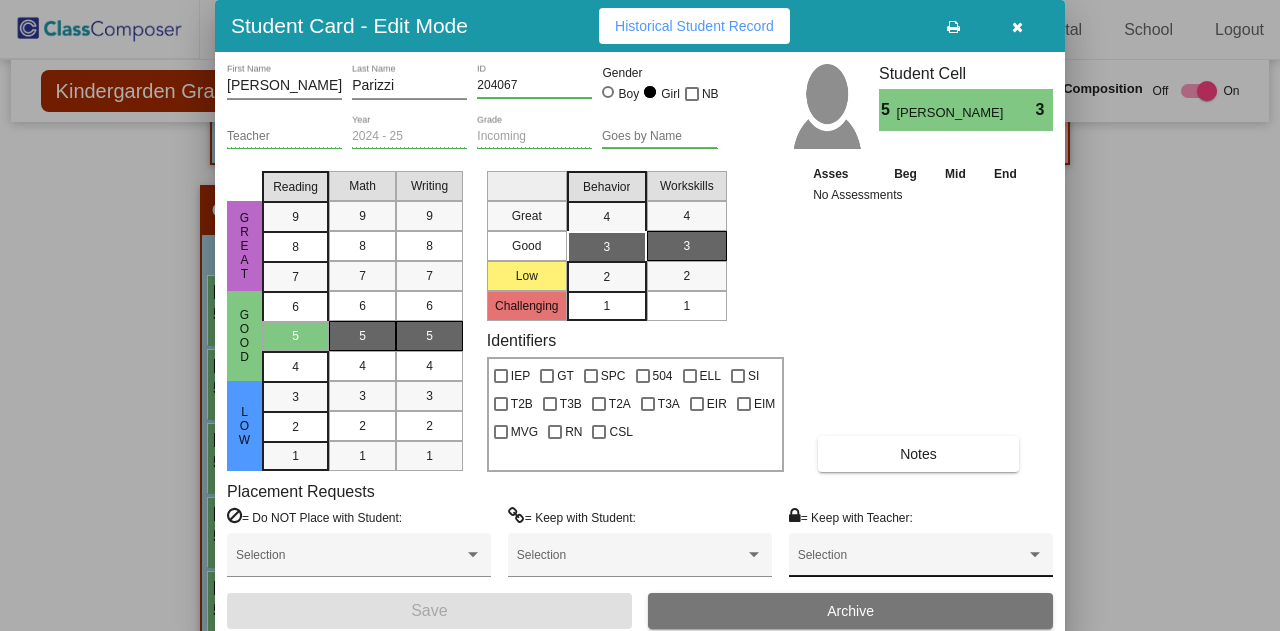 click on "Selection" at bounding box center [921, 560] 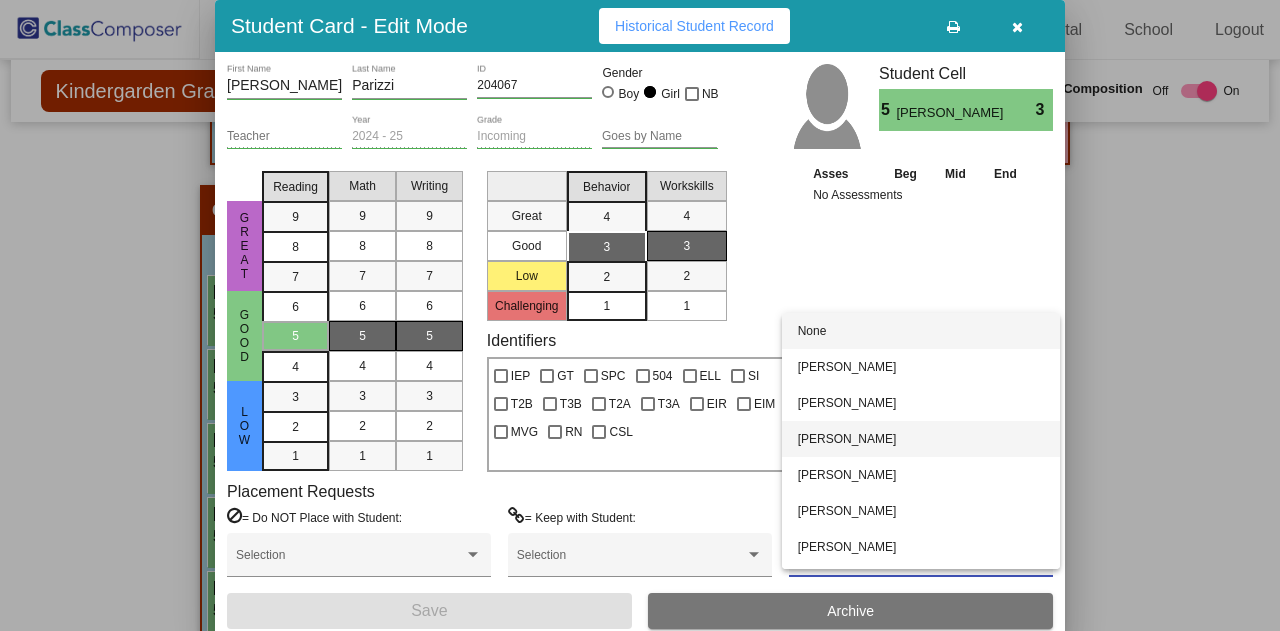 click on "[PERSON_NAME]" at bounding box center (921, 439) 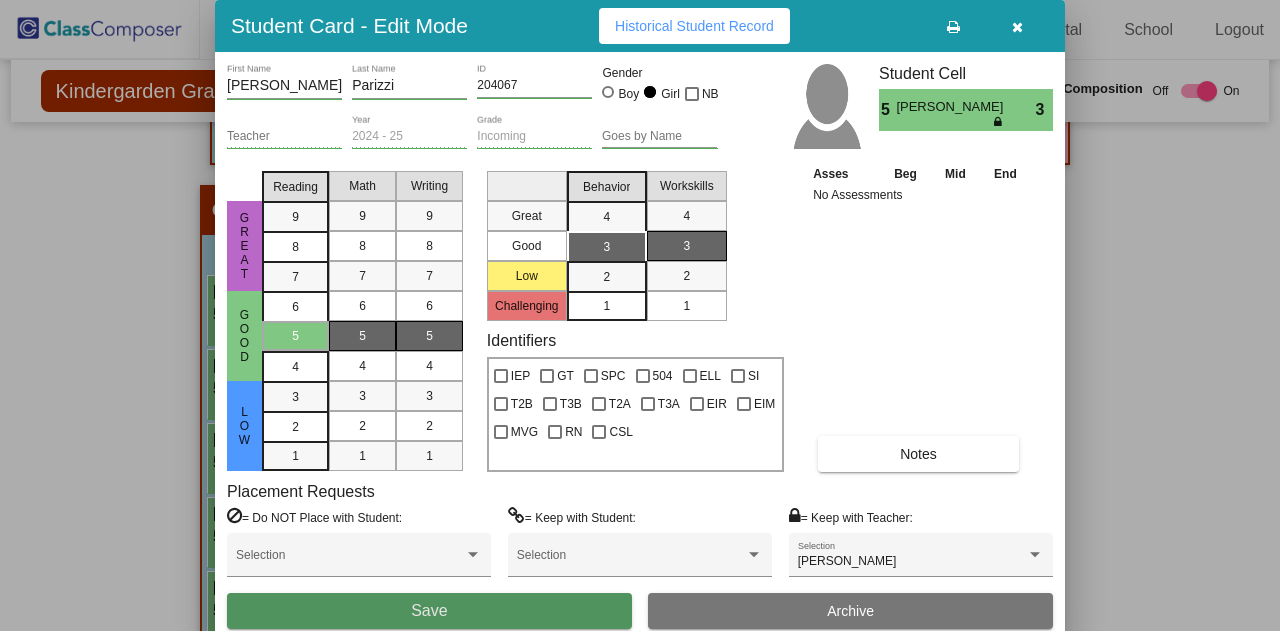 click on "Save" at bounding box center [429, 611] 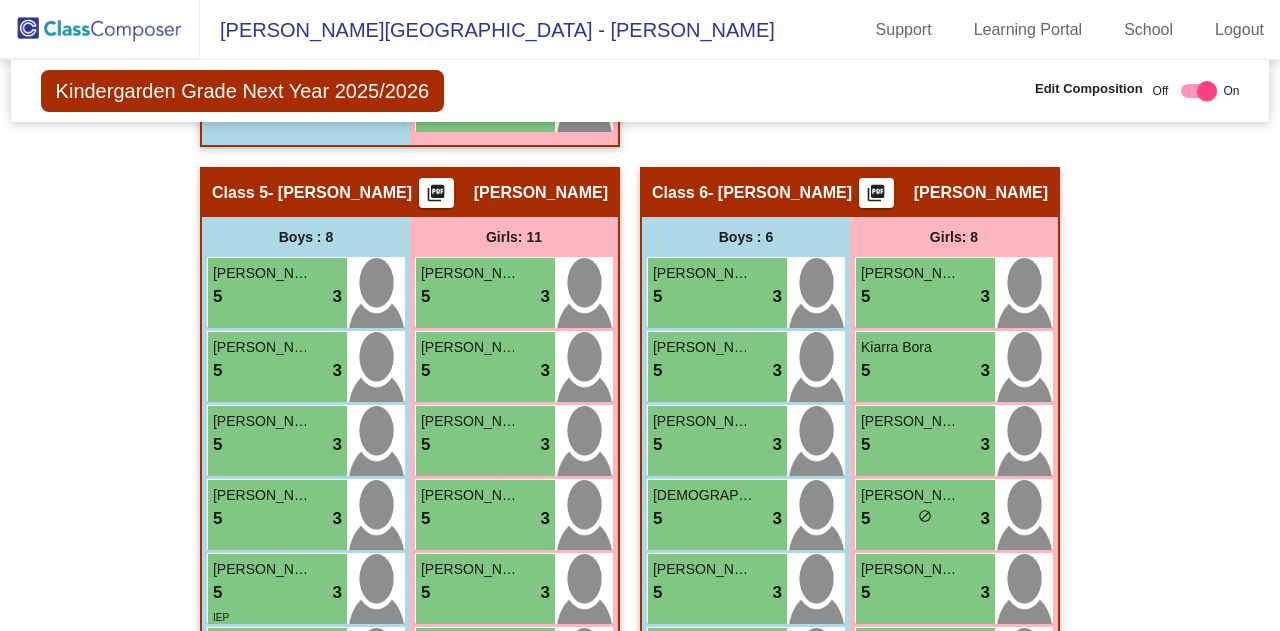 scroll, scrollTop: 2393, scrollLeft: 0, axis: vertical 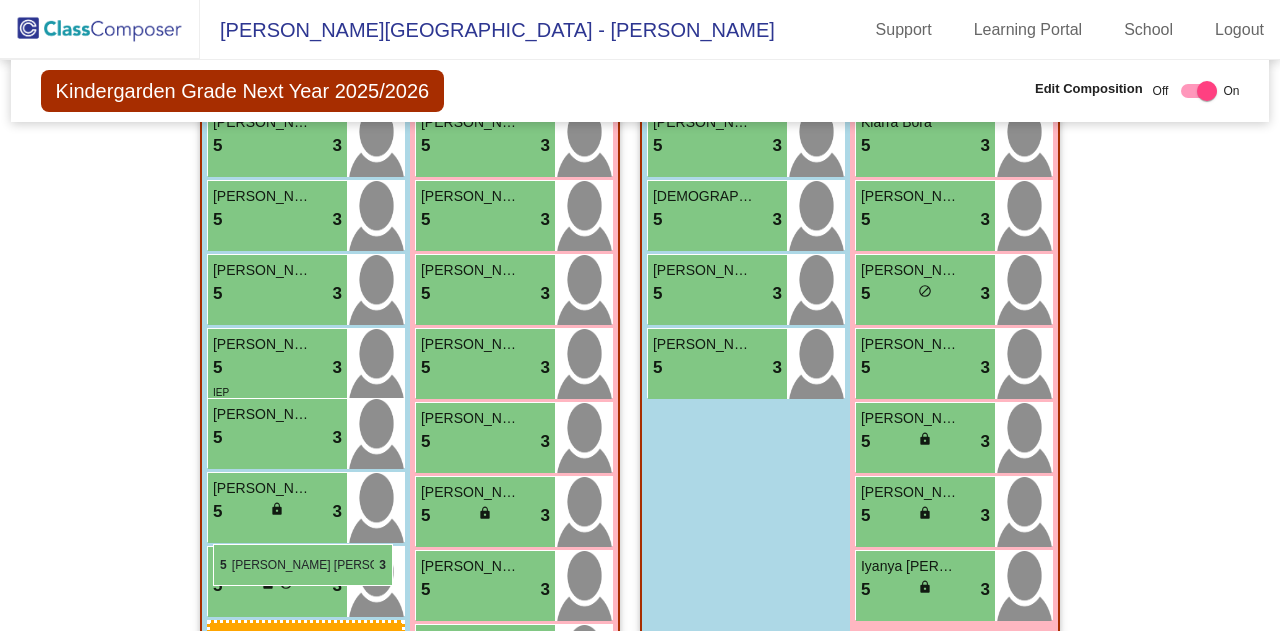 drag, startPoint x: 705, startPoint y: 224, endPoint x: 213, endPoint y: 544, distance: 586.9106 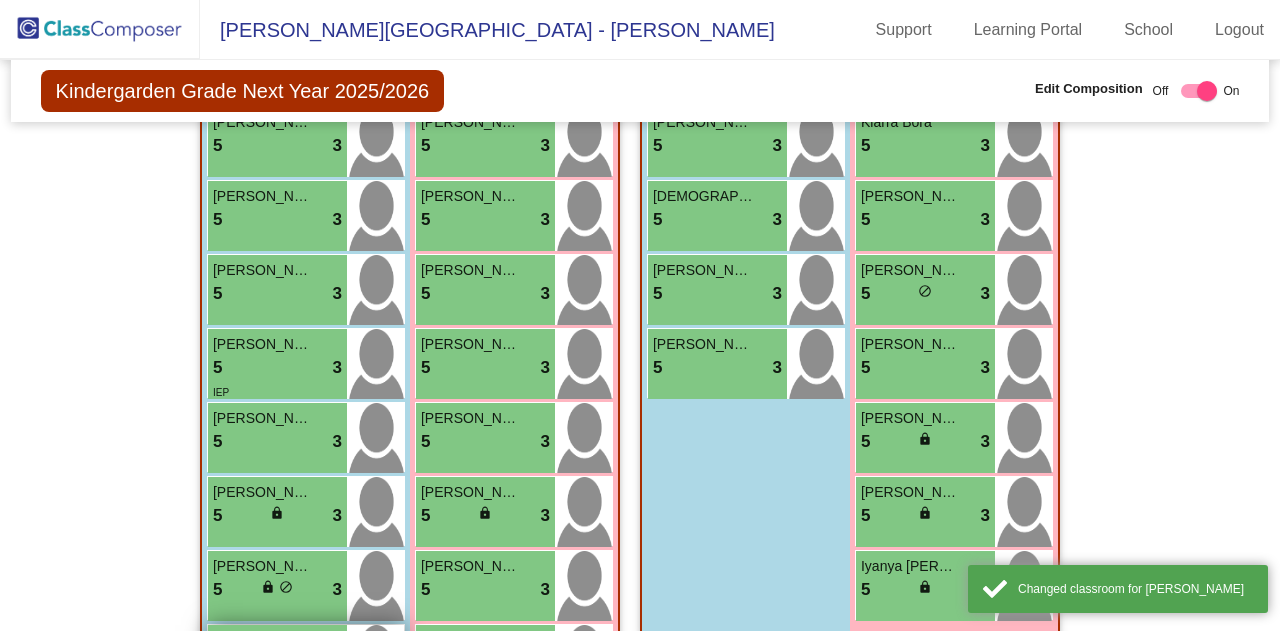 click on "5 lock do_not_disturb_alt 3" at bounding box center [277, 664] 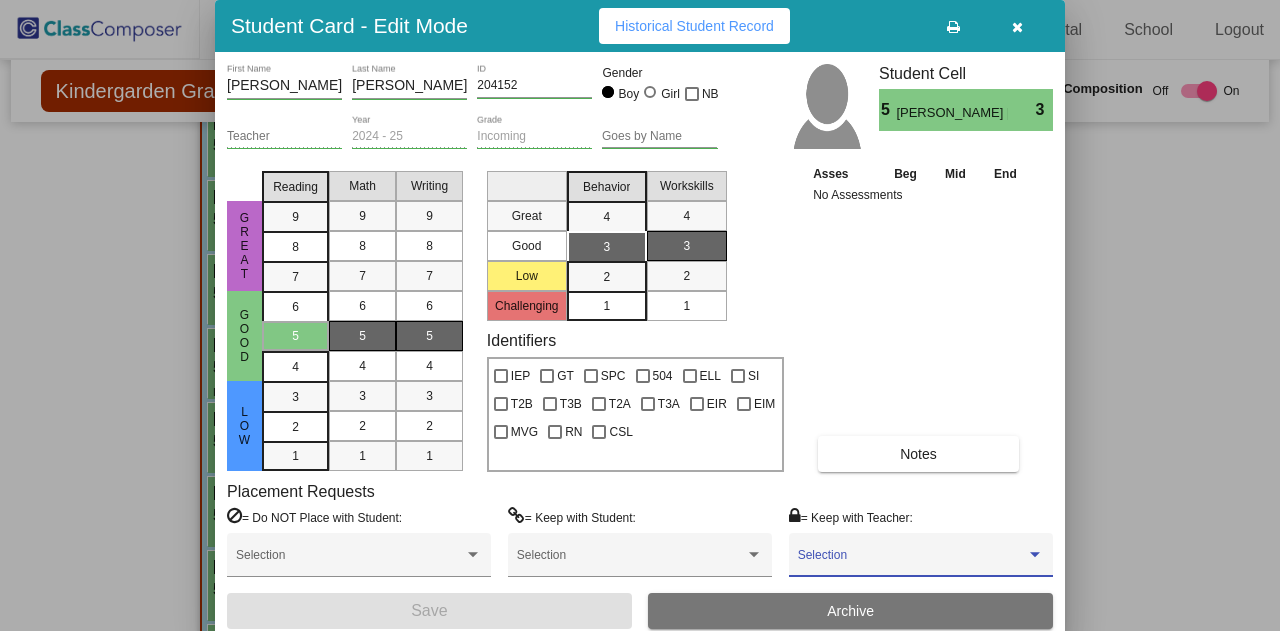 click at bounding box center [1035, 554] 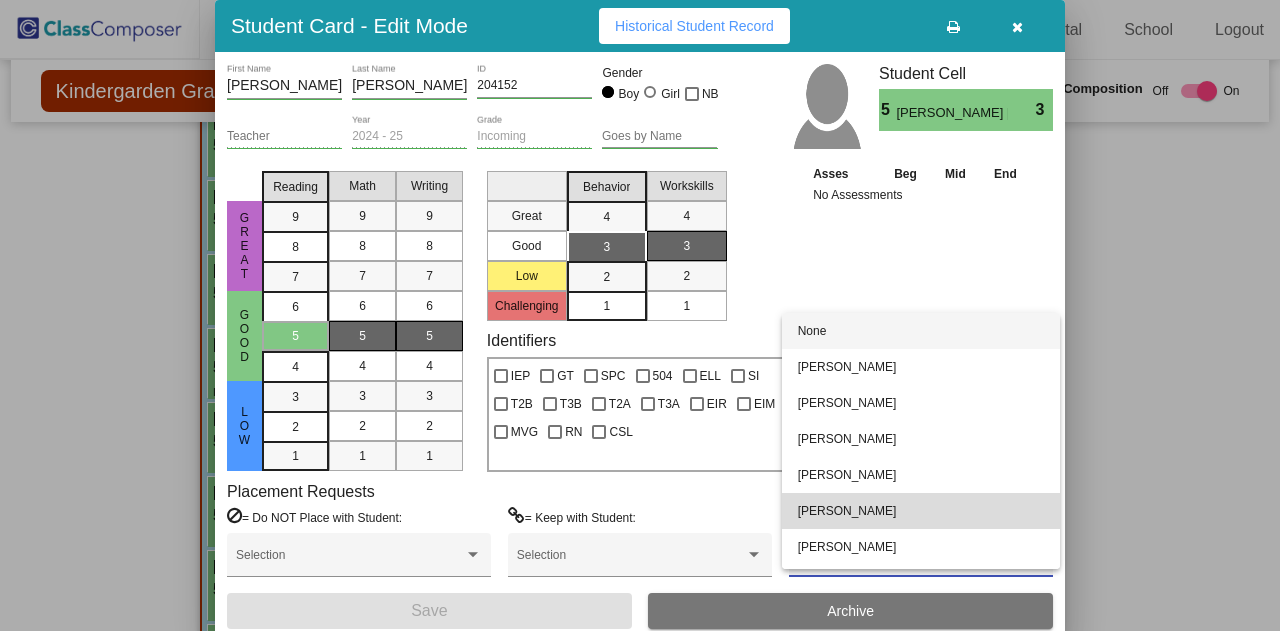 click on "[PERSON_NAME]" at bounding box center (921, 511) 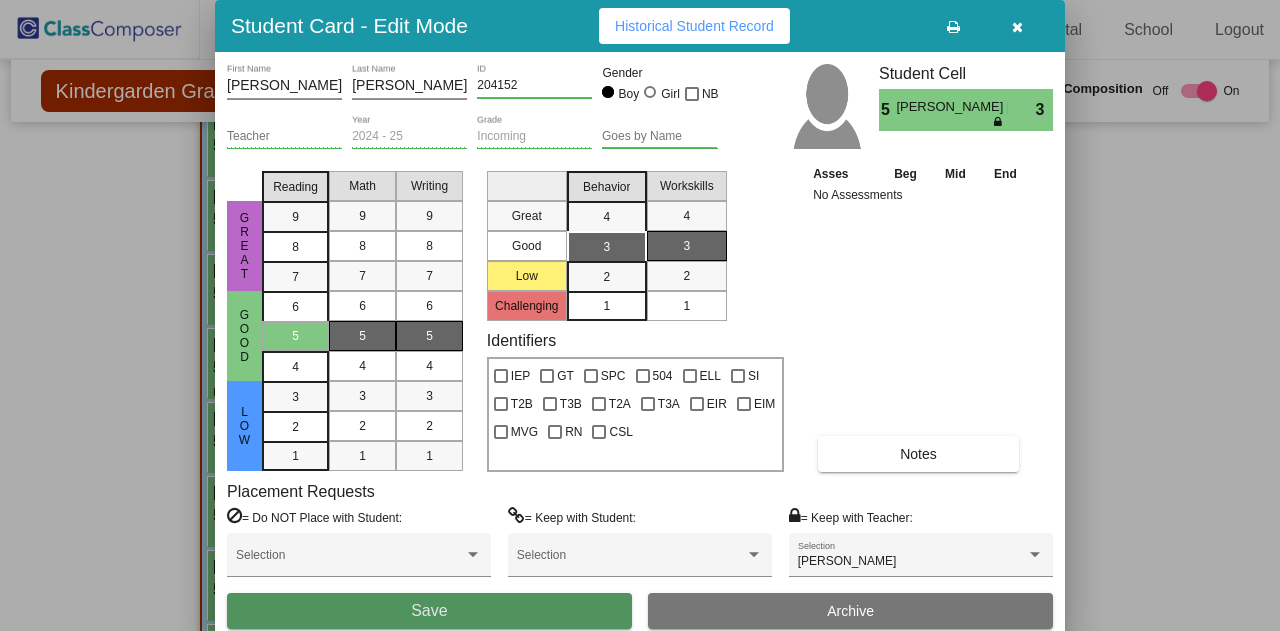 click on "Save" at bounding box center (429, 611) 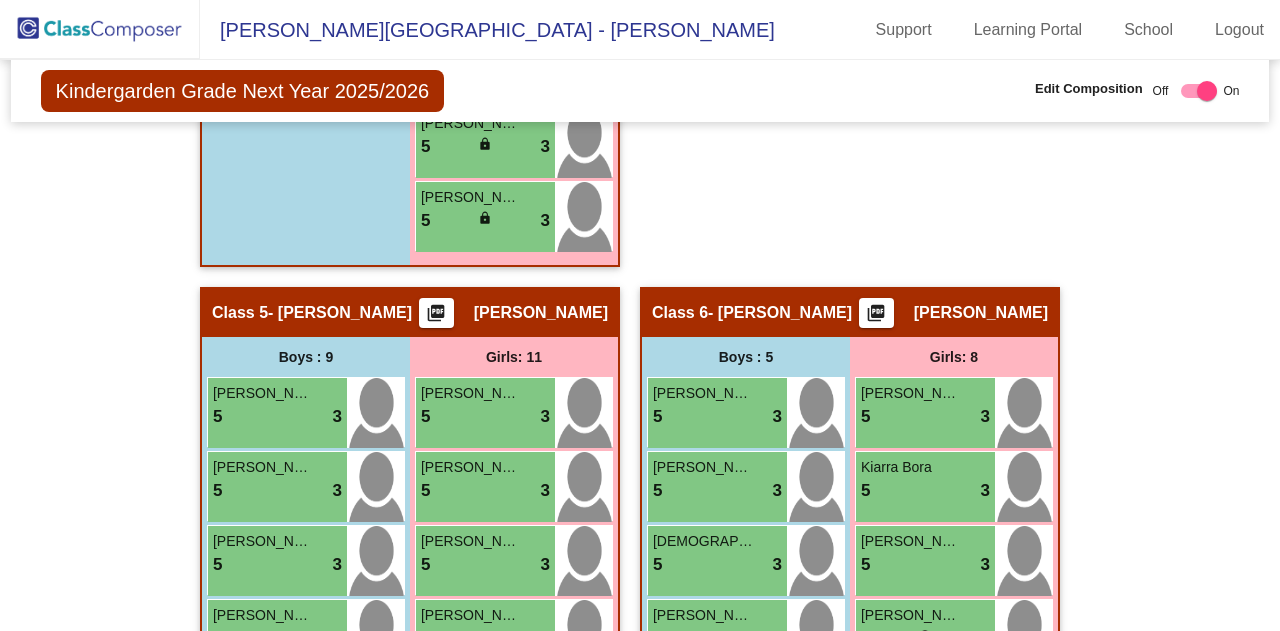 scroll, scrollTop: 2271, scrollLeft: 0, axis: vertical 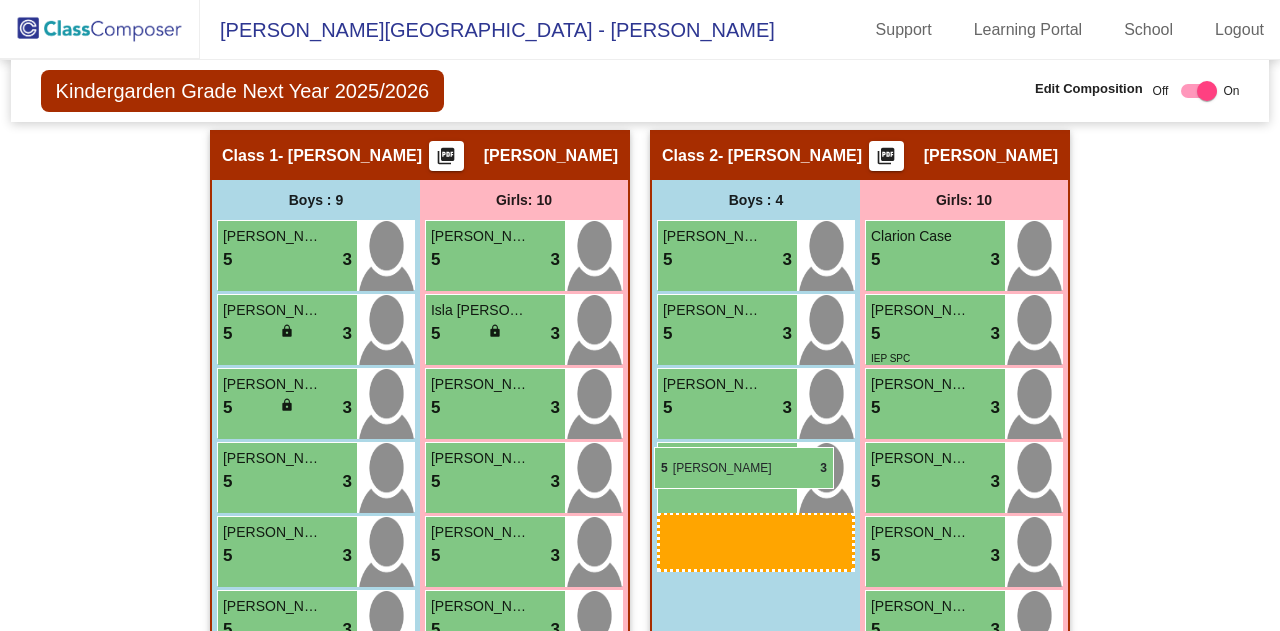 drag, startPoint x: 260, startPoint y: 490, endPoint x: 654, endPoint y: 447, distance: 396.3395 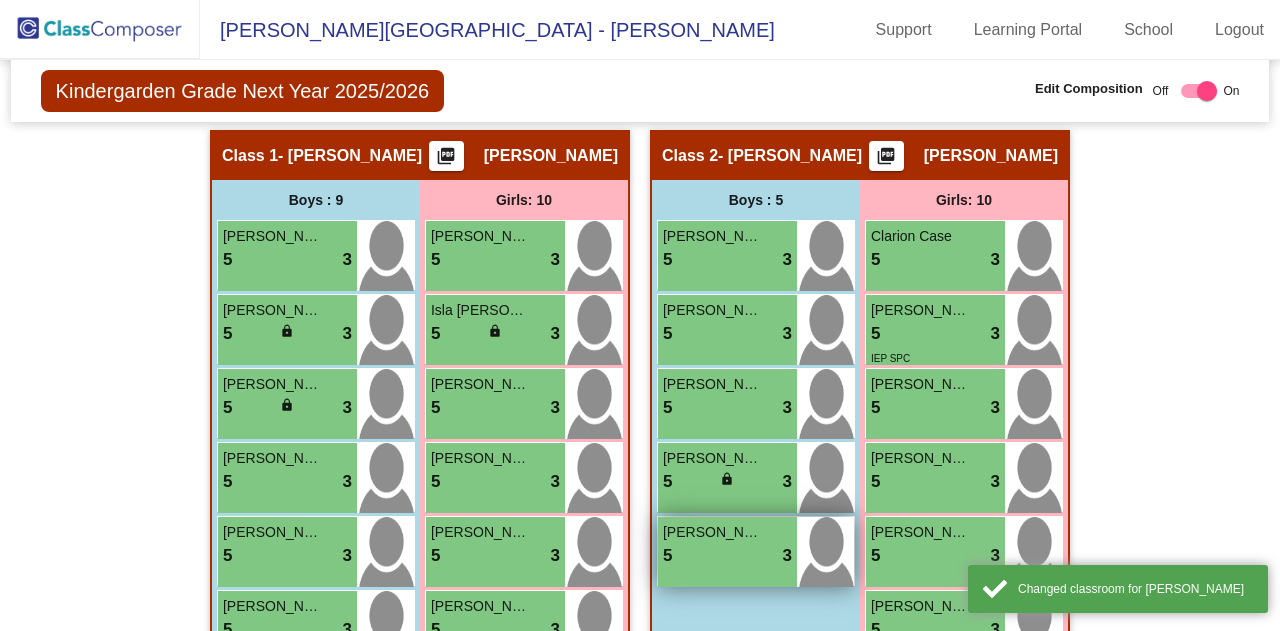 click on "5 lock do_not_disturb_alt 3" at bounding box center [727, 556] 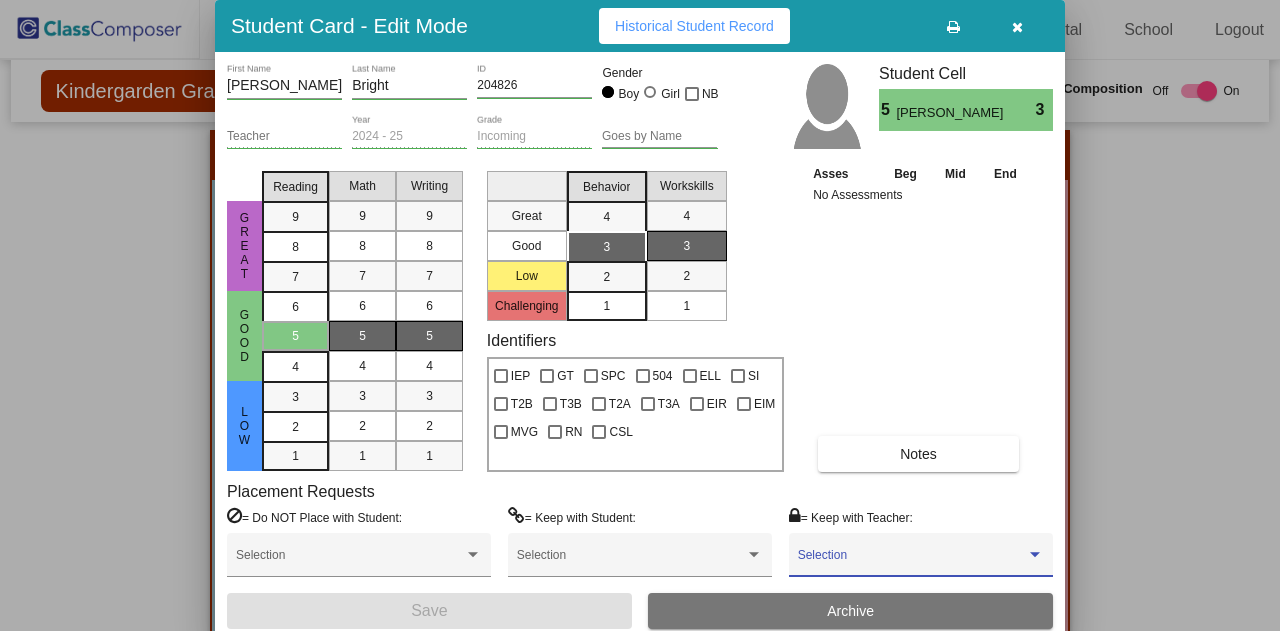 click at bounding box center [912, 562] 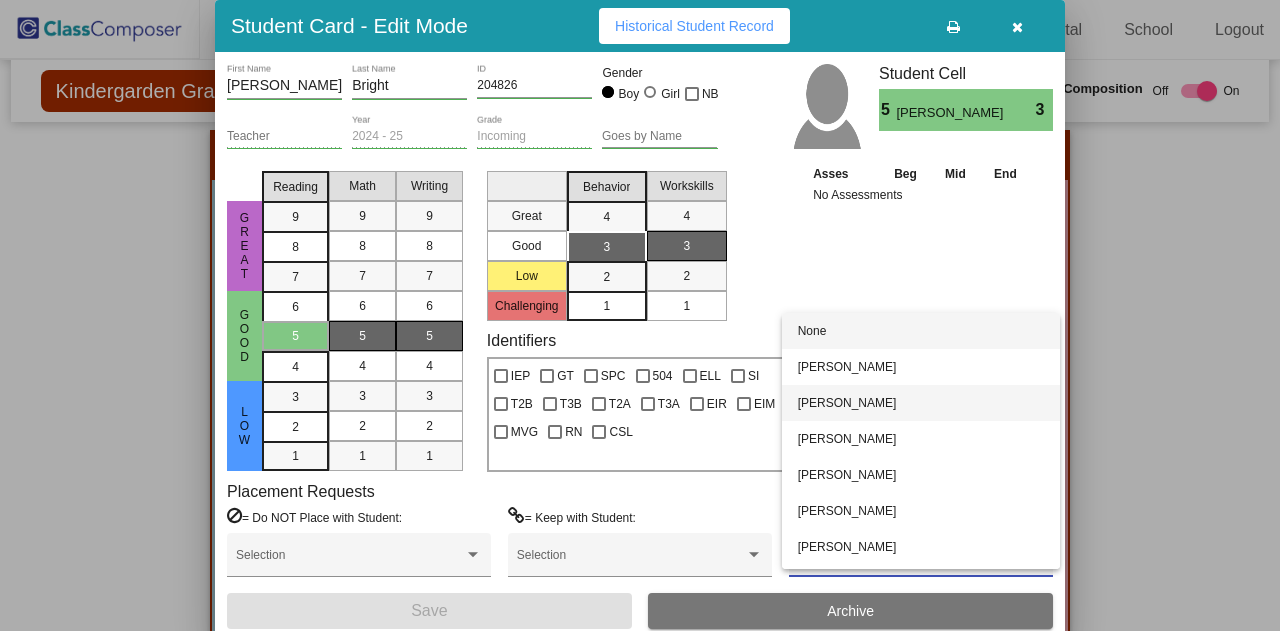 click on "[PERSON_NAME]" at bounding box center [921, 403] 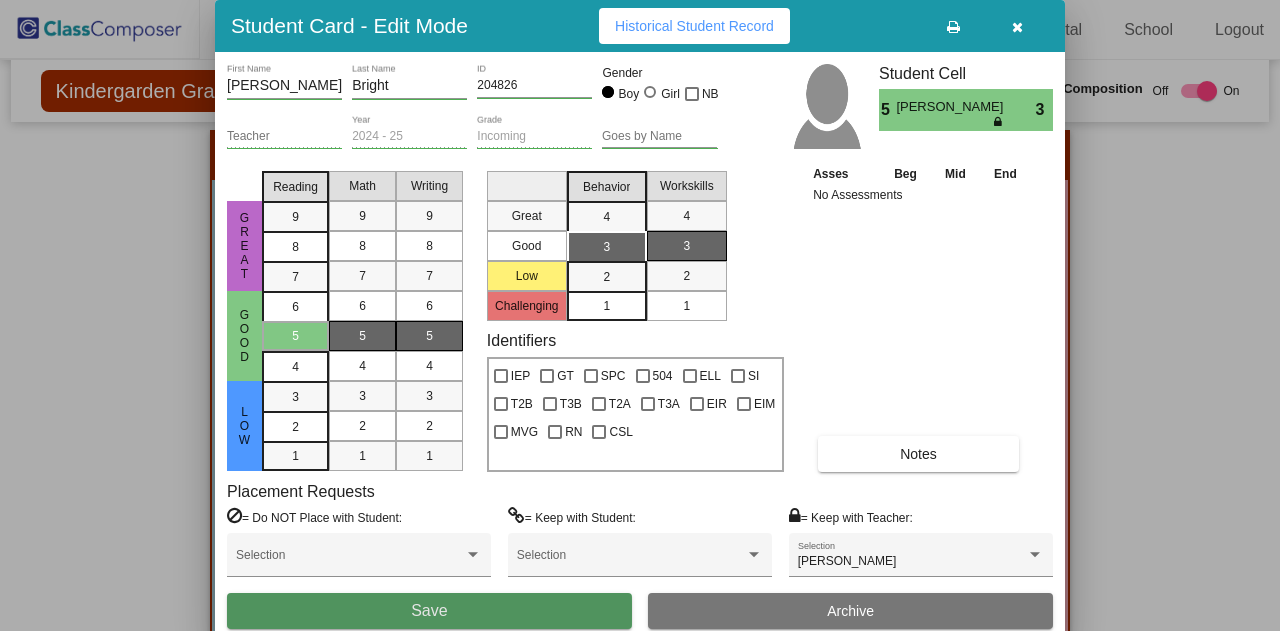 click on "Save" at bounding box center [429, 610] 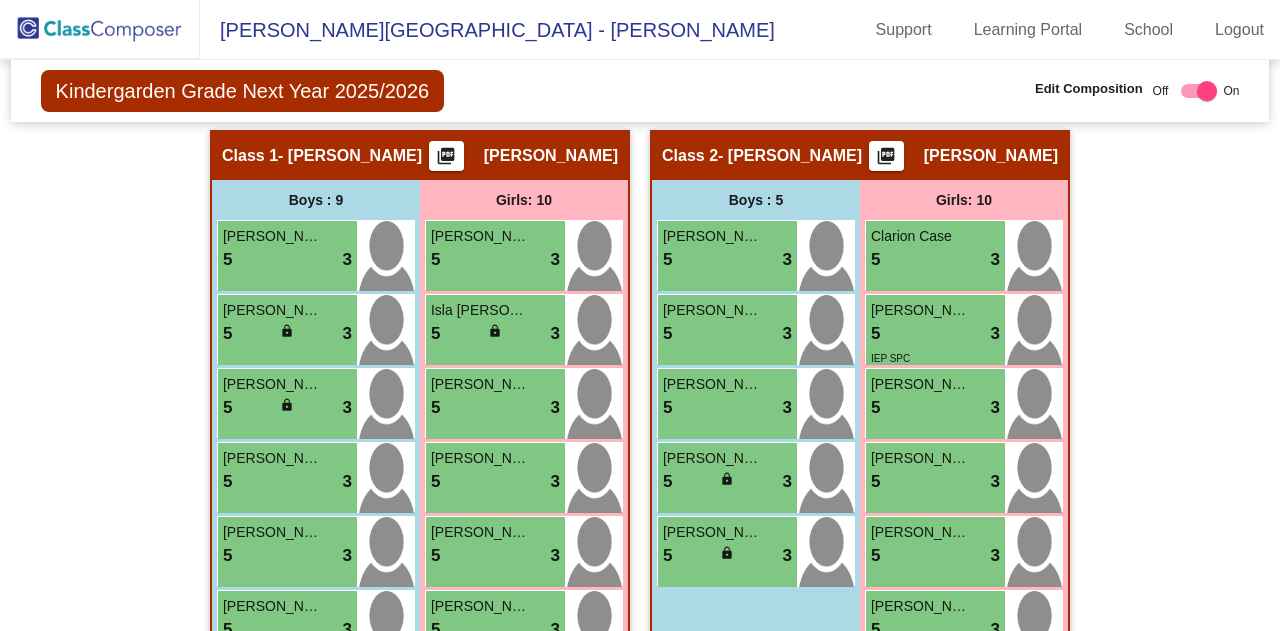 scroll, scrollTop: 0, scrollLeft: 0, axis: both 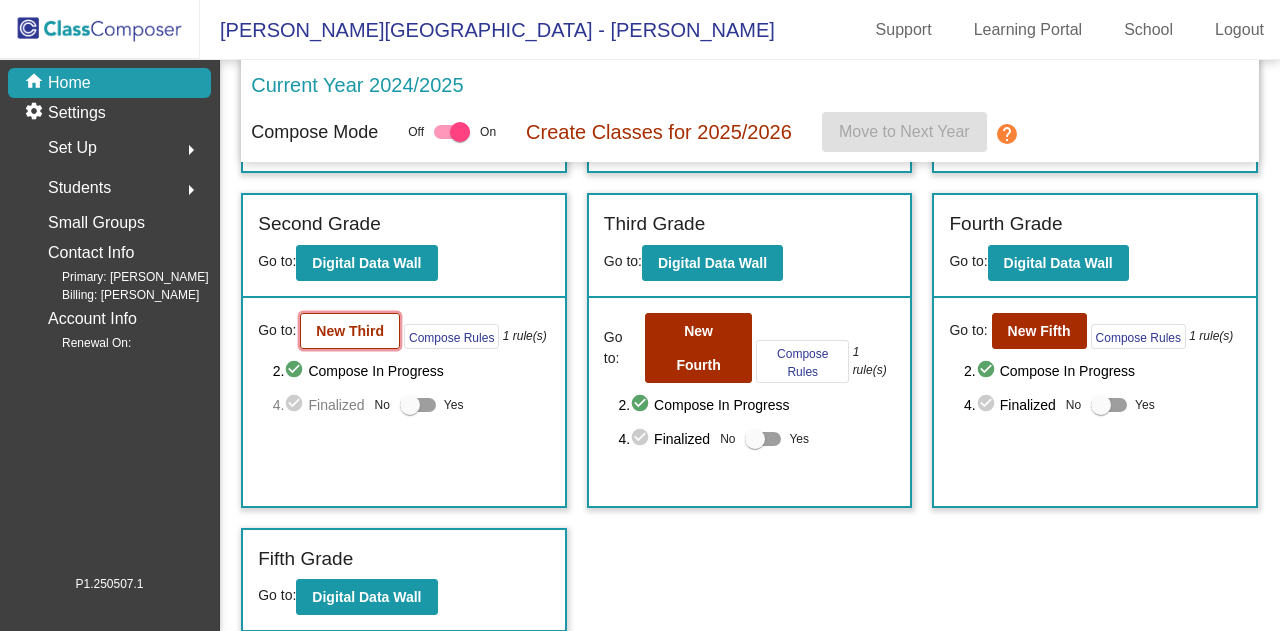 click on "New Third" 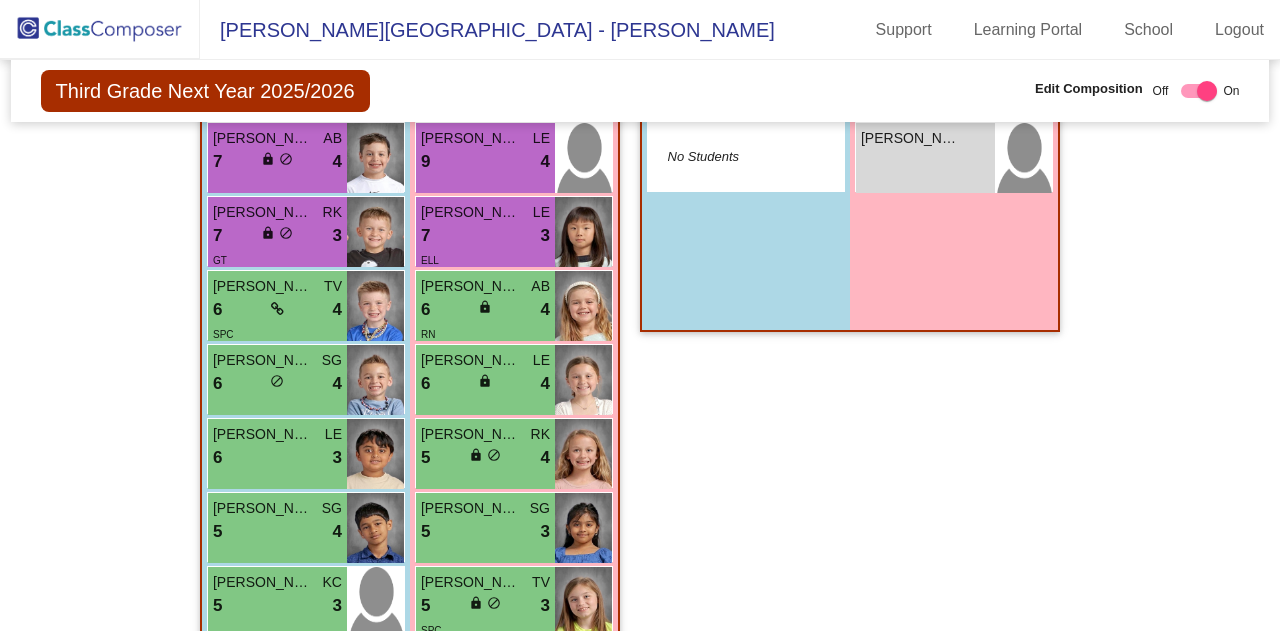 scroll, scrollTop: 4132, scrollLeft: 0, axis: vertical 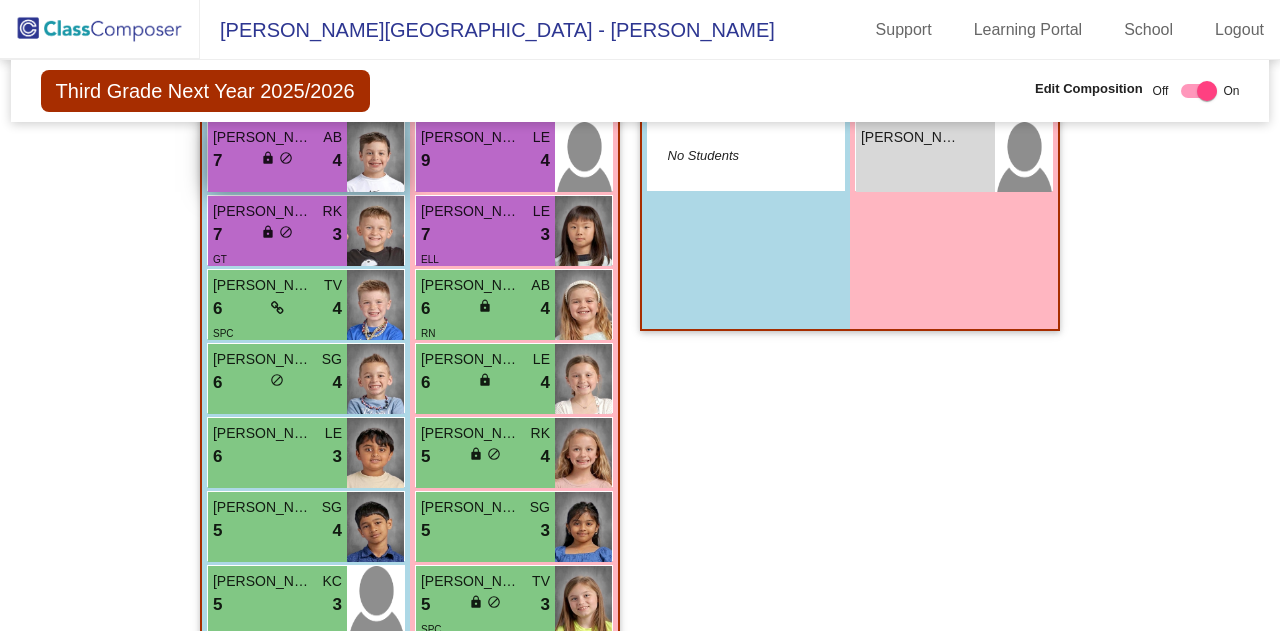 click on "7 lock do_not_disturb_alt 4" at bounding box center [277, 161] 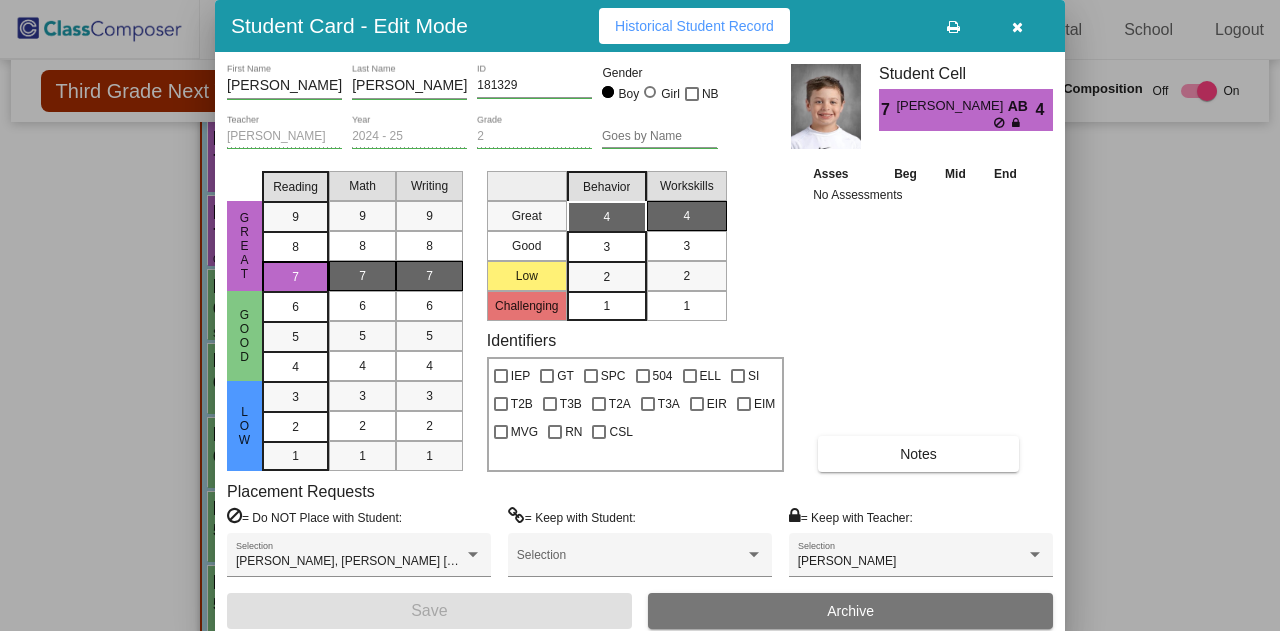 click at bounding box center [640, 315] 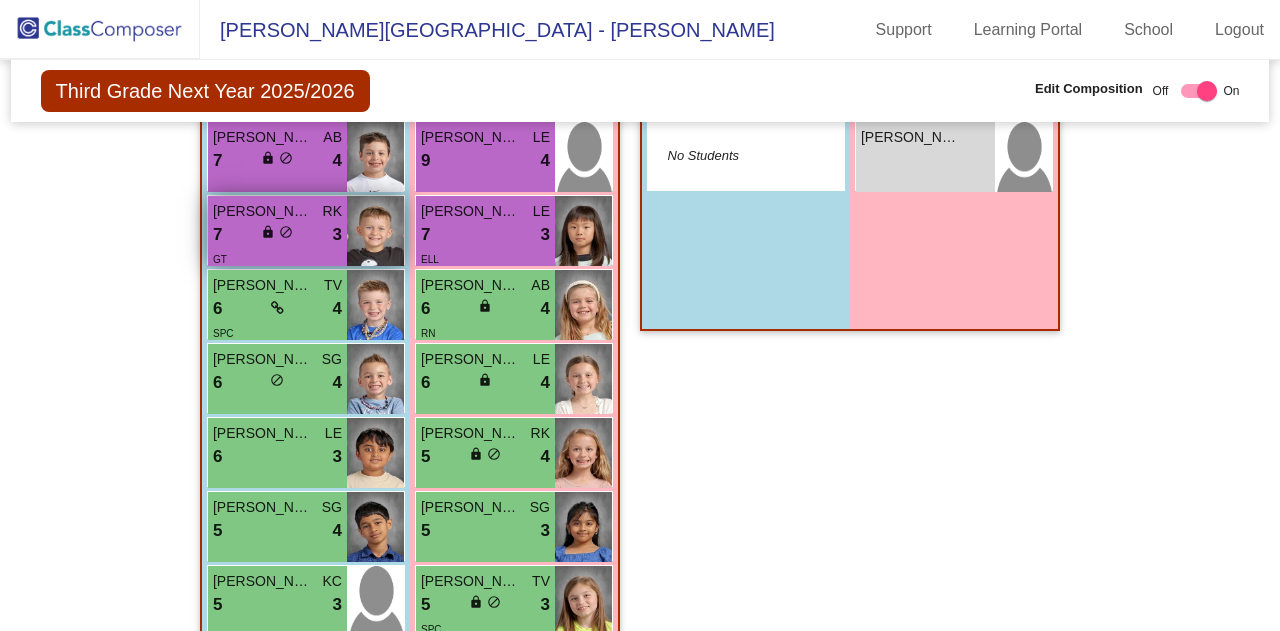 click on "7 lock do_not_disturb_alt 3" at bounding box center (277, 235) 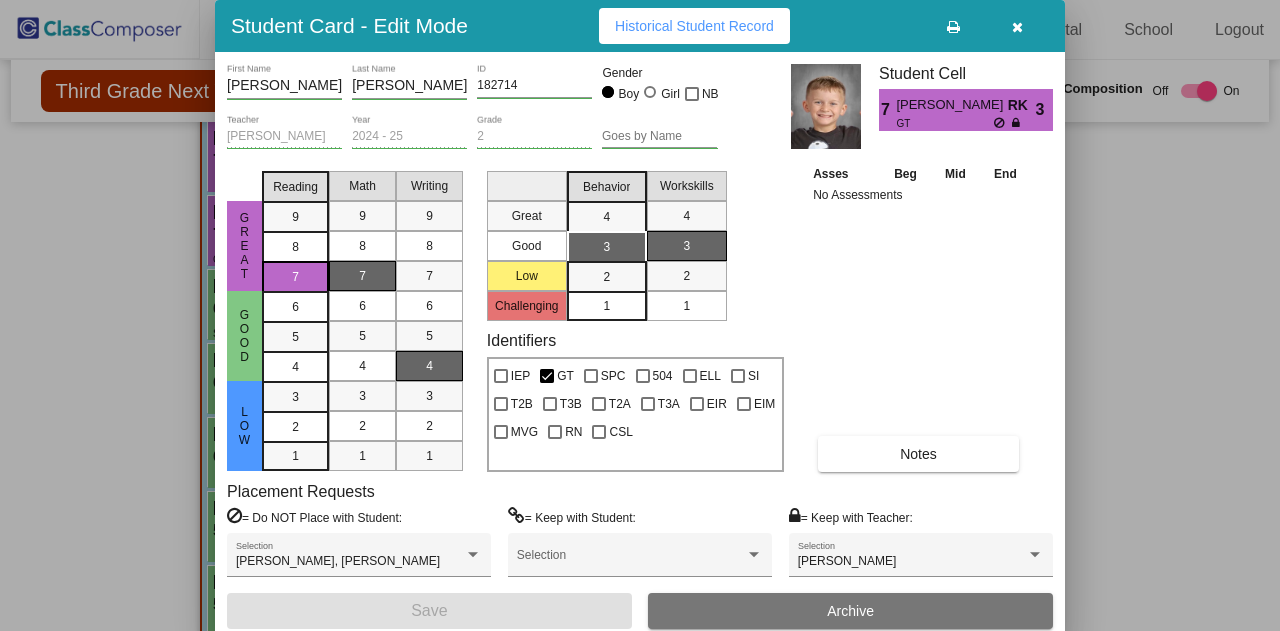 click at bounding box center (640, 315) 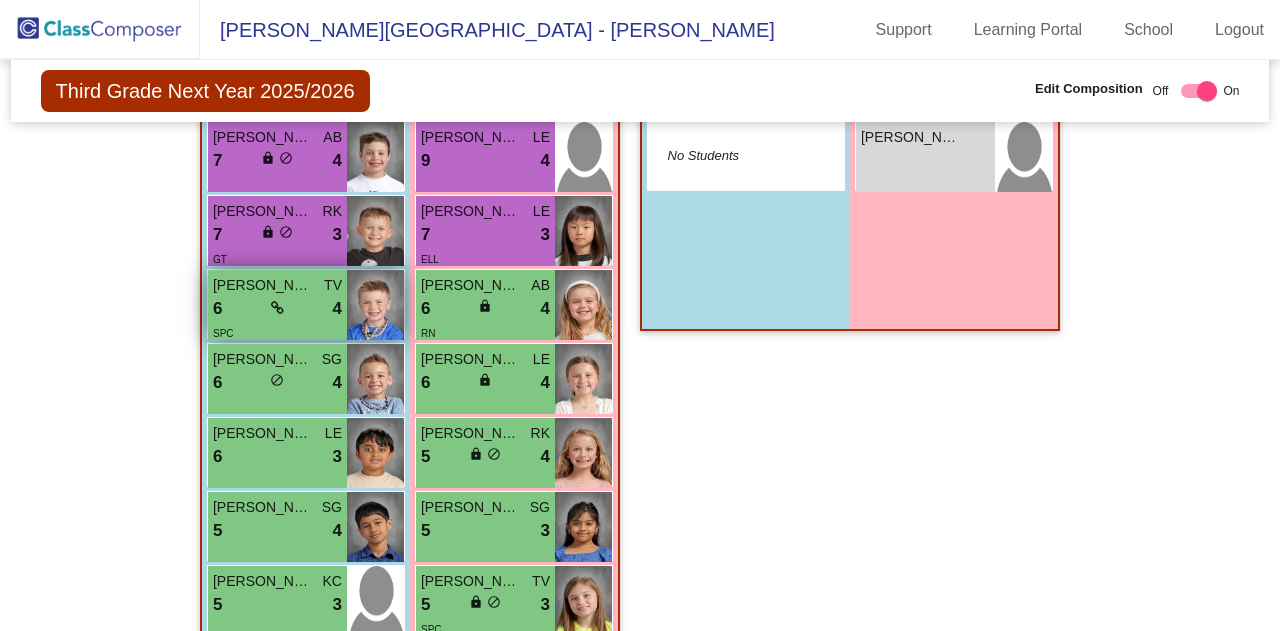 click on "6 lock do_not_disturb_alt 4" at bounding box center (277, 309) 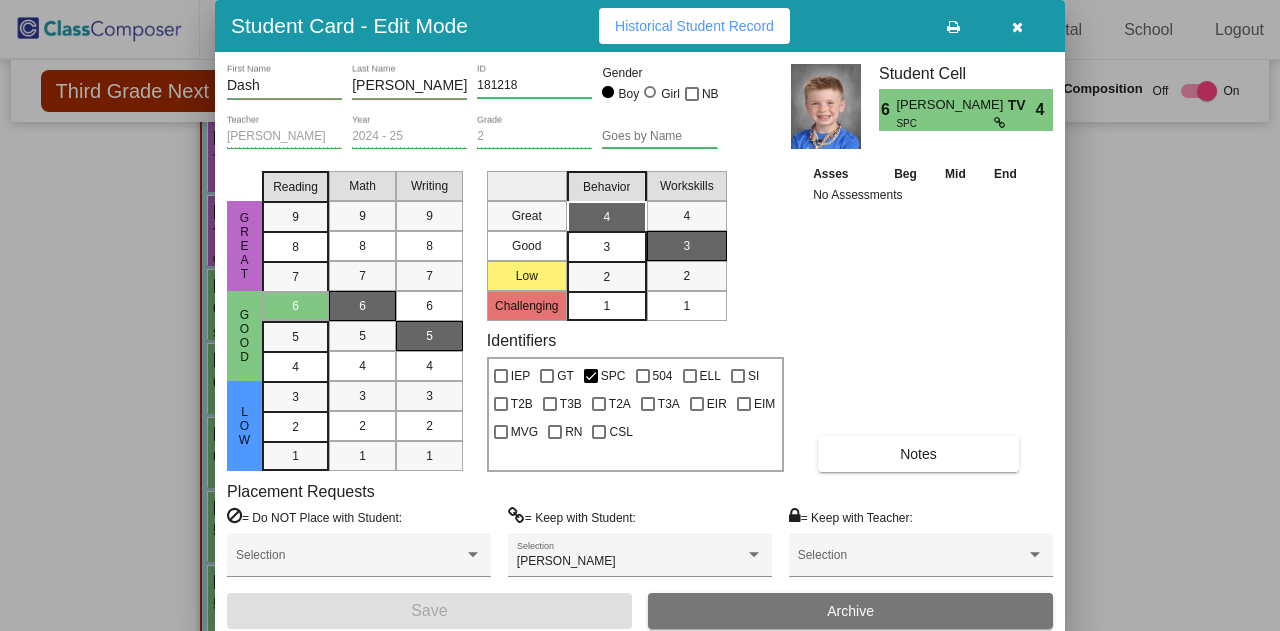 click at bounding box center (640, 315) 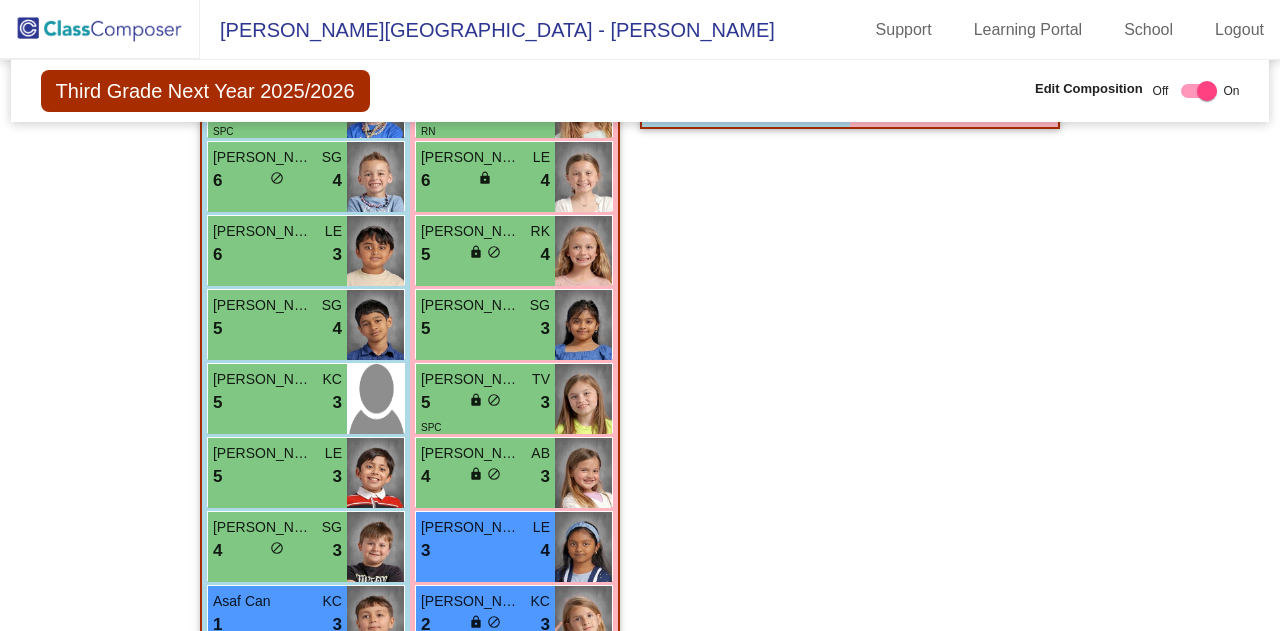 scroll, scrollTop: 4335, scrollLeft: 0, axis: vertical 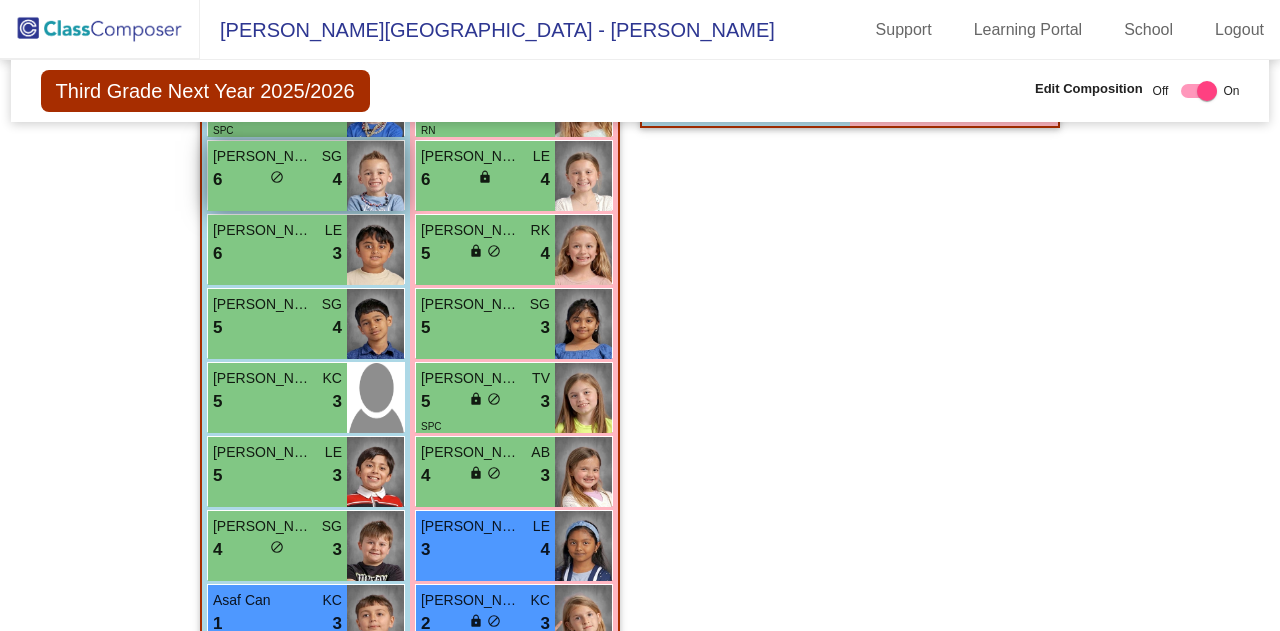 click on "Colton West SG 6 lock do_not_disturb_alt 4" at bounding box center [277, 176] 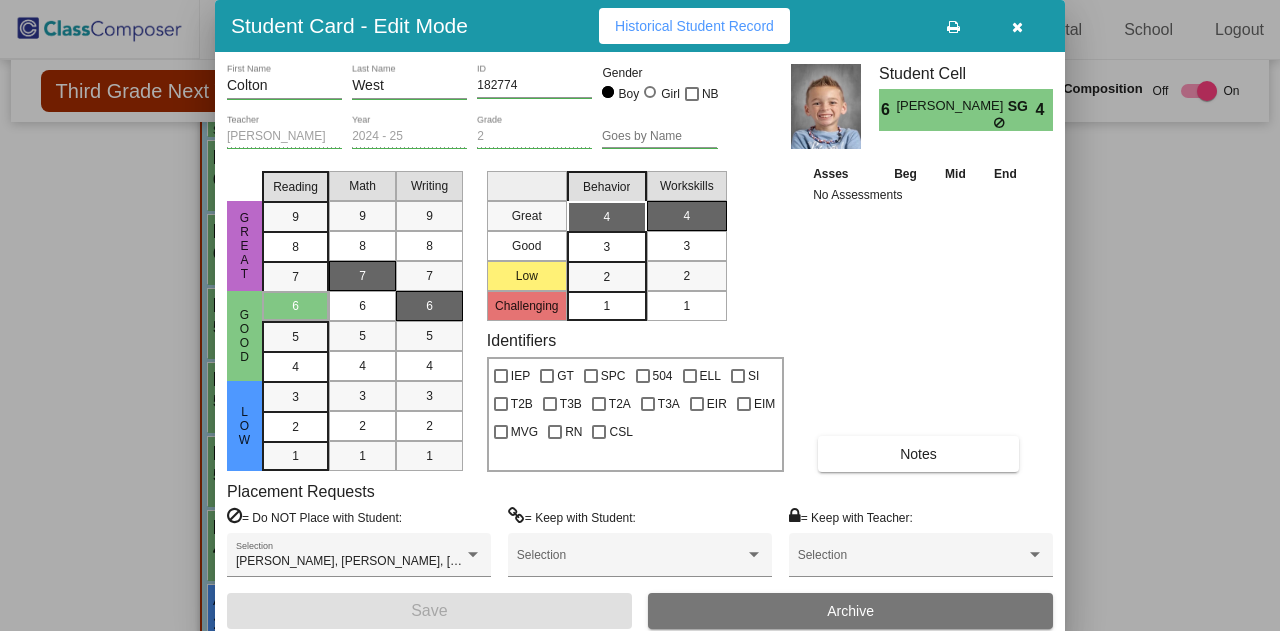 click at bounding box center (640, 315) 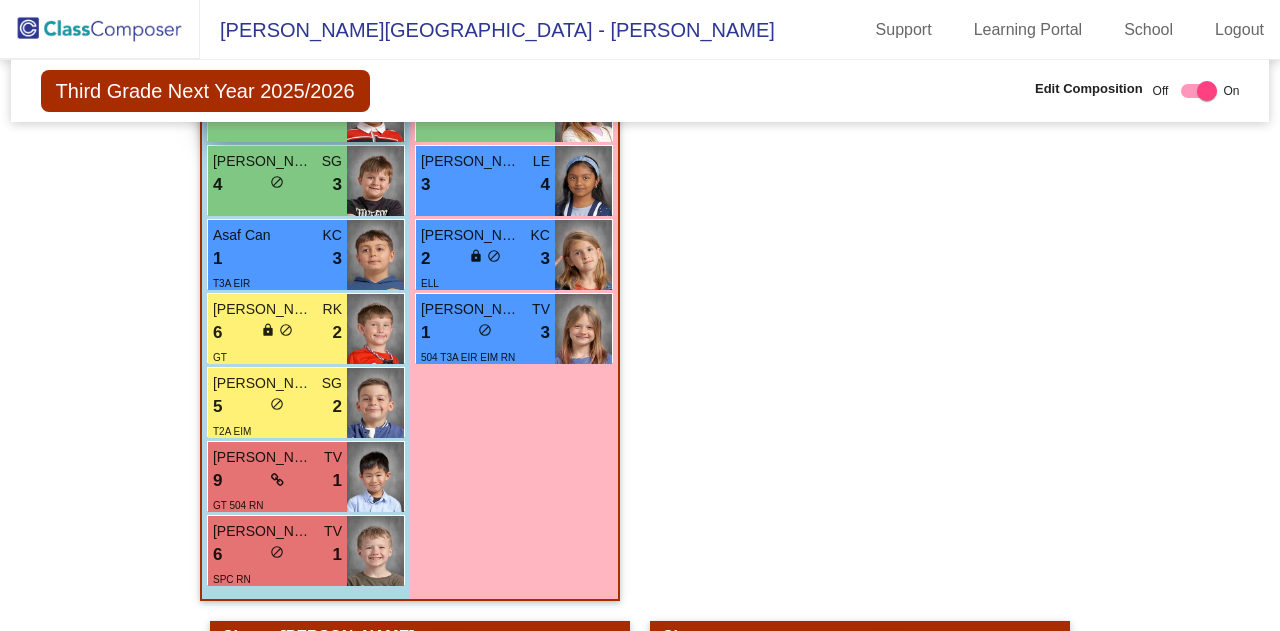 scroll, scrollTop: 4701, scrollLeft: 0, axis: vertical 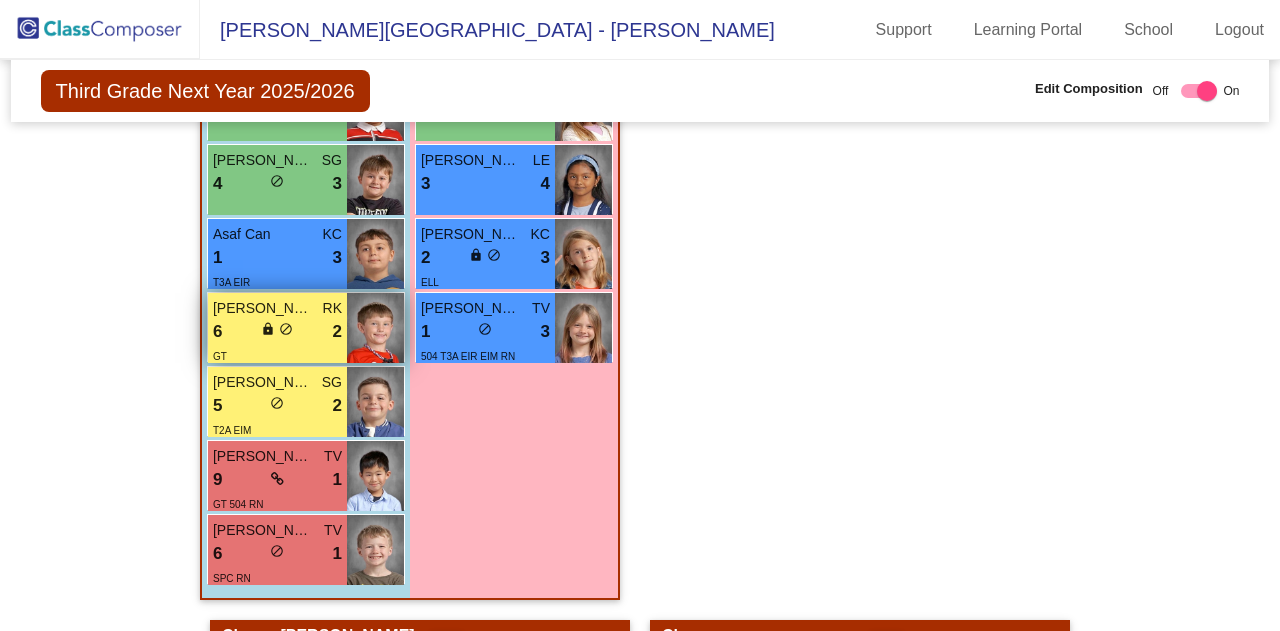 click on "6 lock do_not_disturb_alt 2" at bounding box center [277, 332] 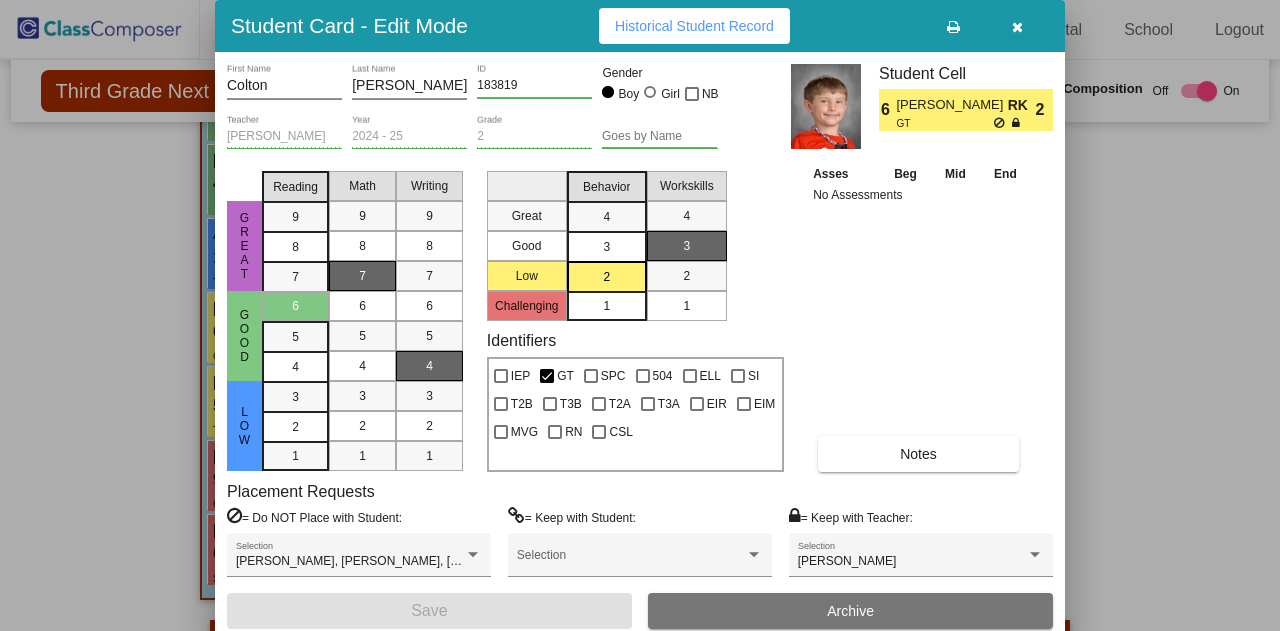 click at bounding box center [640, 315] 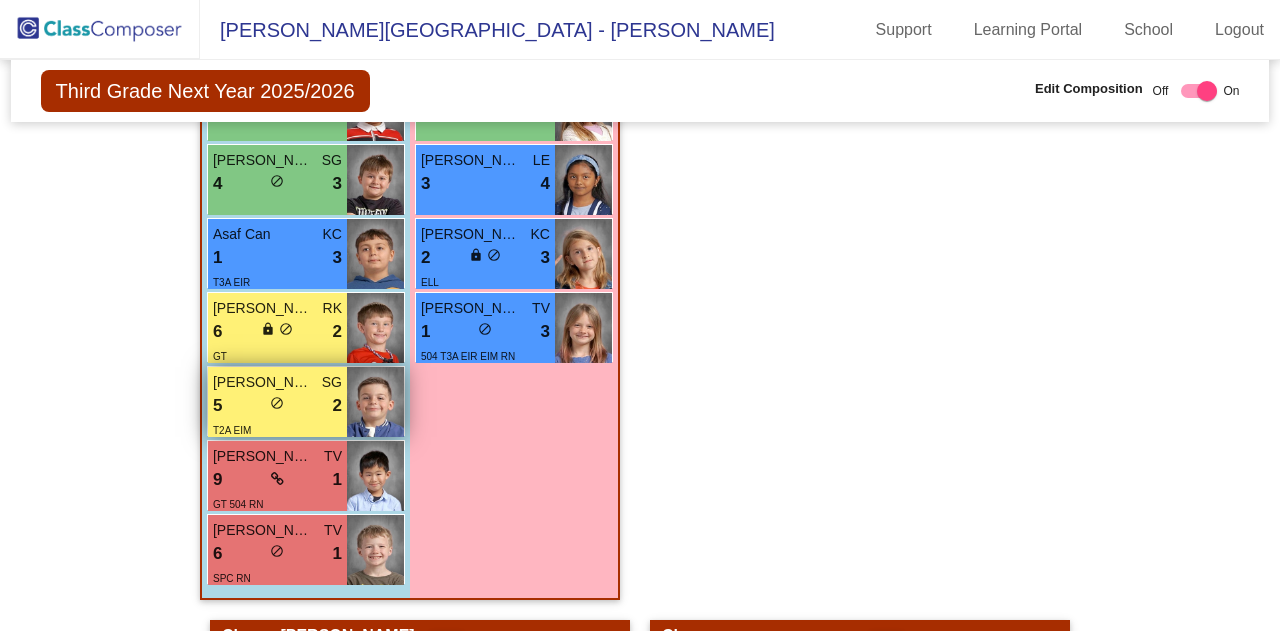 click on "T2A EIM" at bounding box center (277, 429) 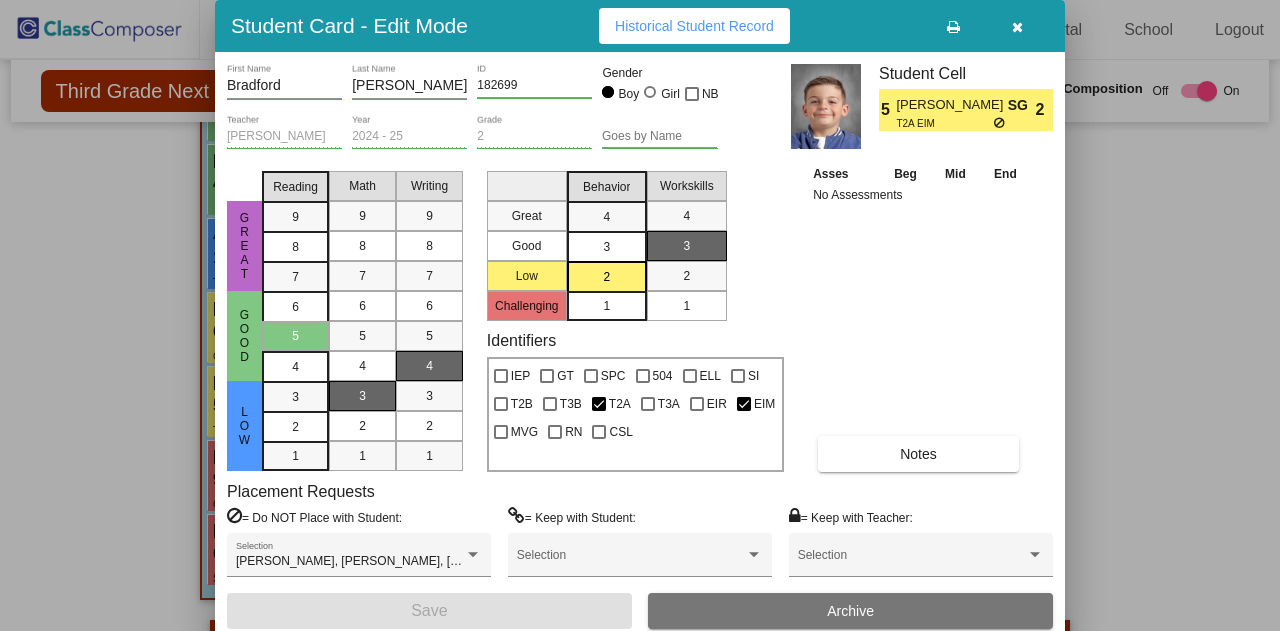 click at bounding box center [640, 315] 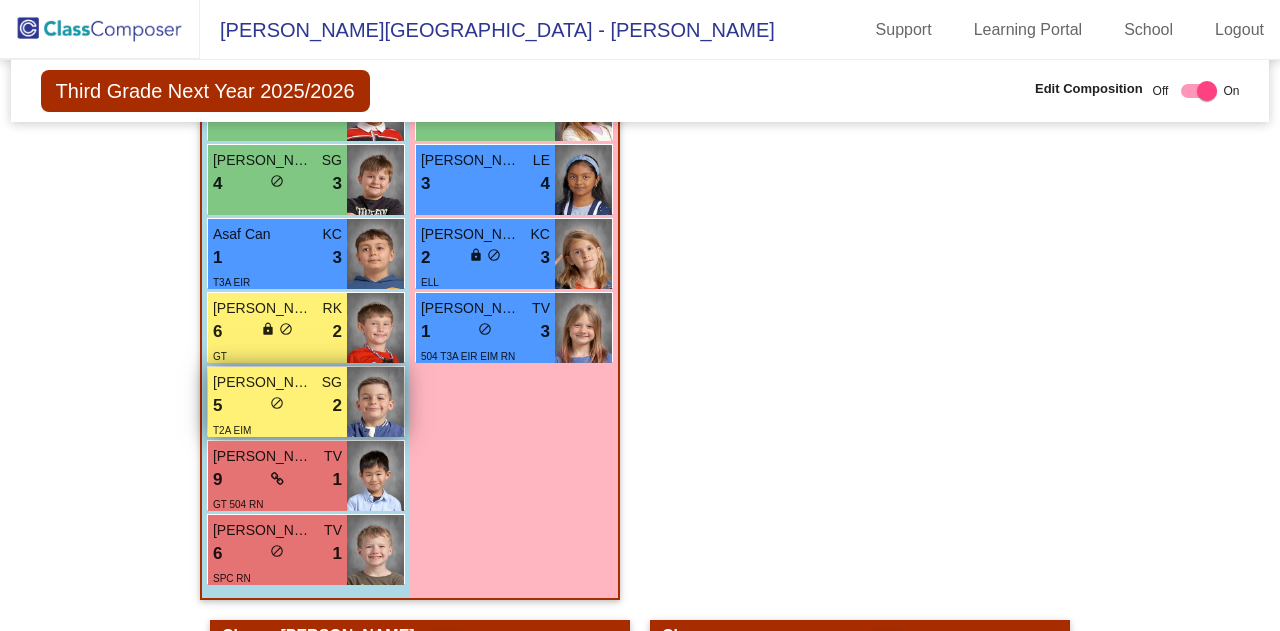 click on "T2A EIM" at bounding box center [277, 429] 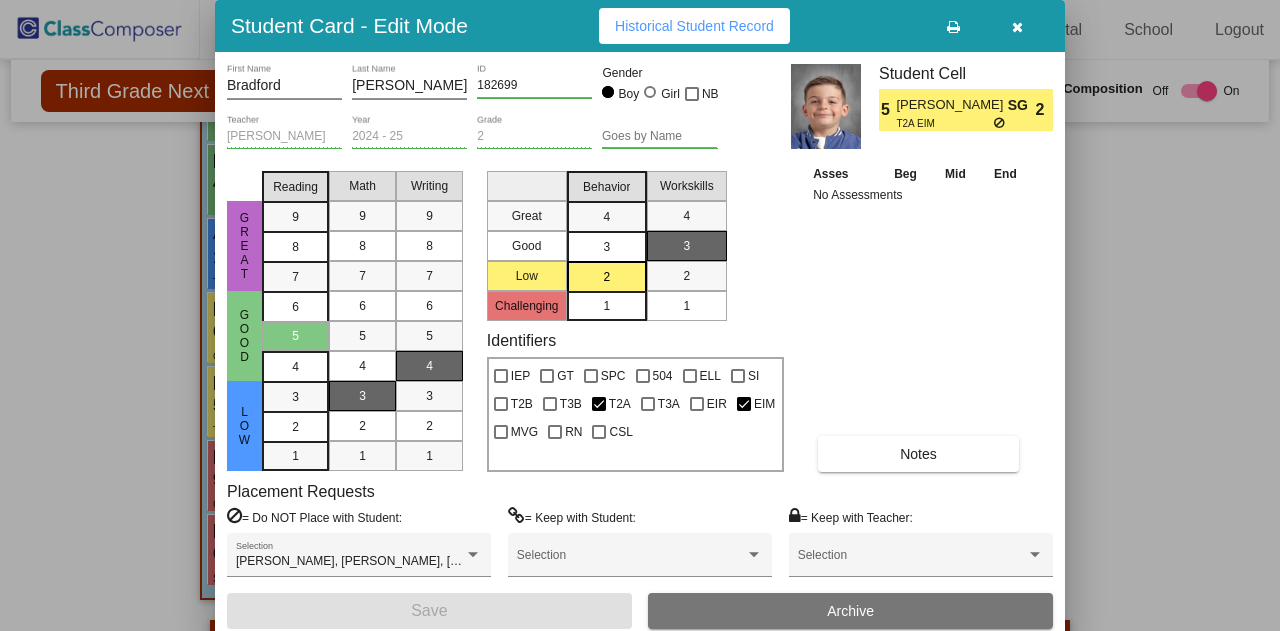 click at bounding box center (640, 315) 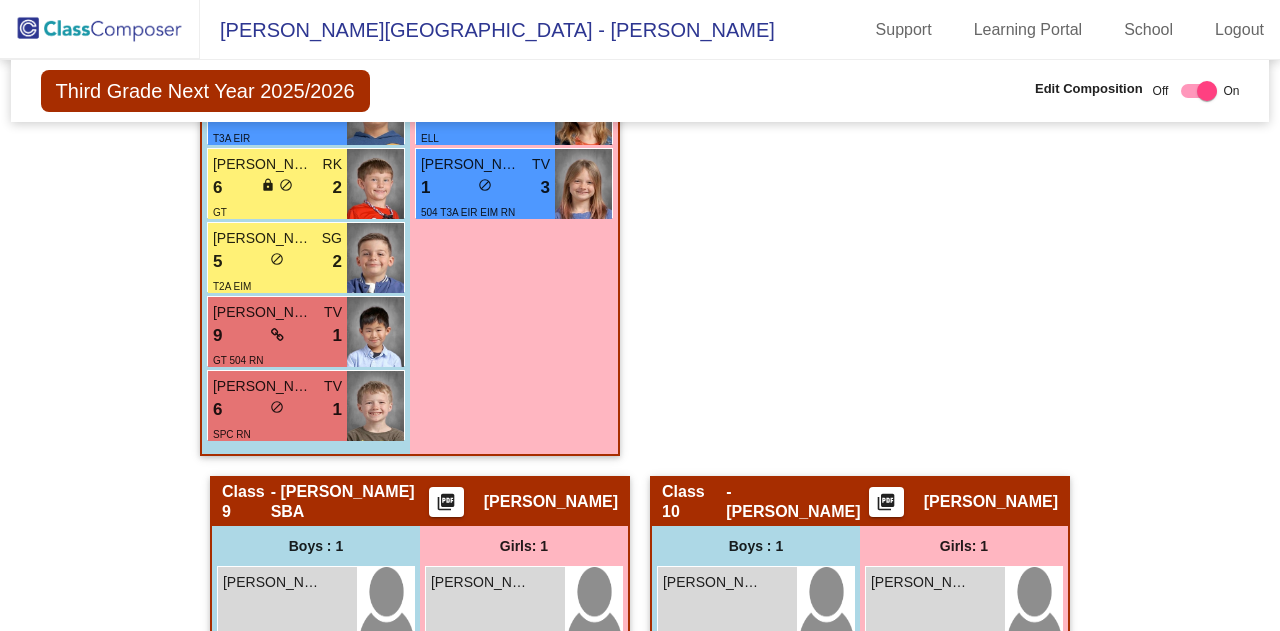 scroll, scrollTop: 4846, scrollLeft: 0, axis: vertical 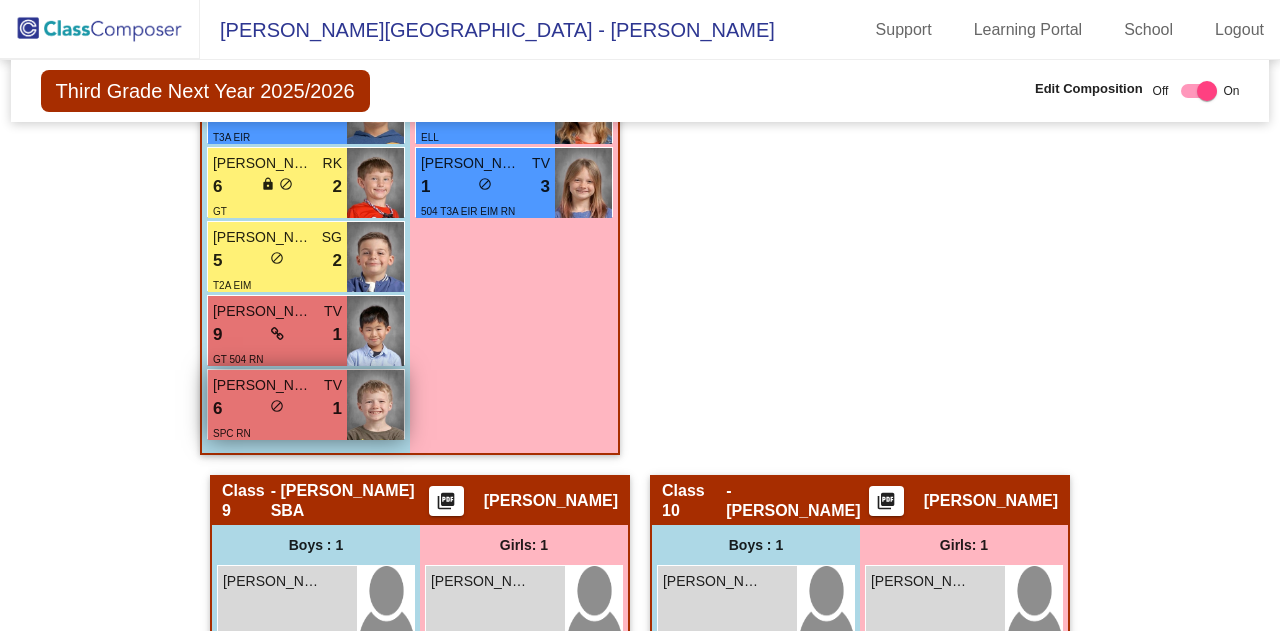 click on "6 lock do_not_disturb_alt 1" at bounding box center [277, 409] 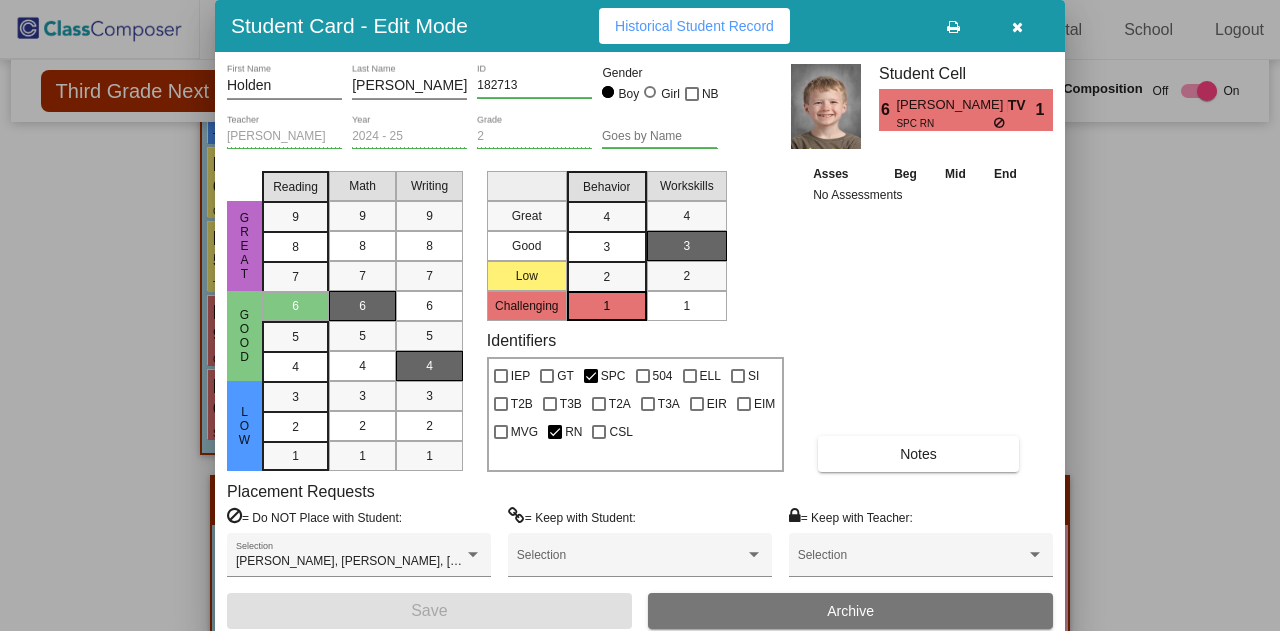 click at bounding box center (640, 315) 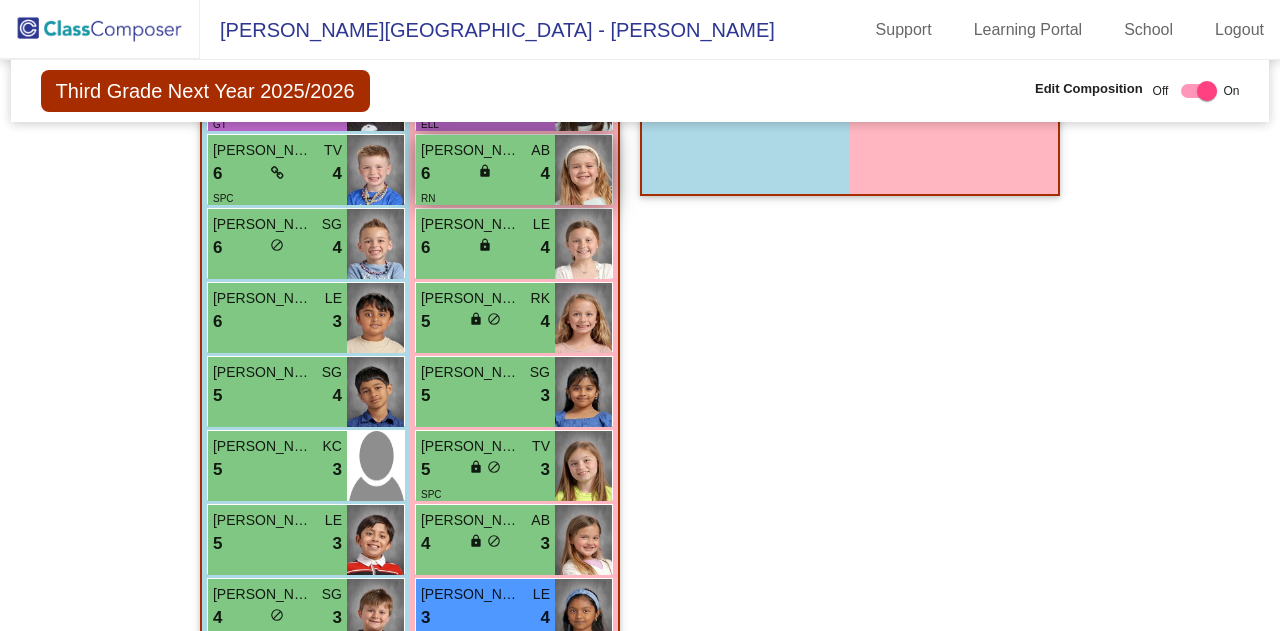 scroll, scrollTop: 4269, scrollLeft: 0, axis: vertical 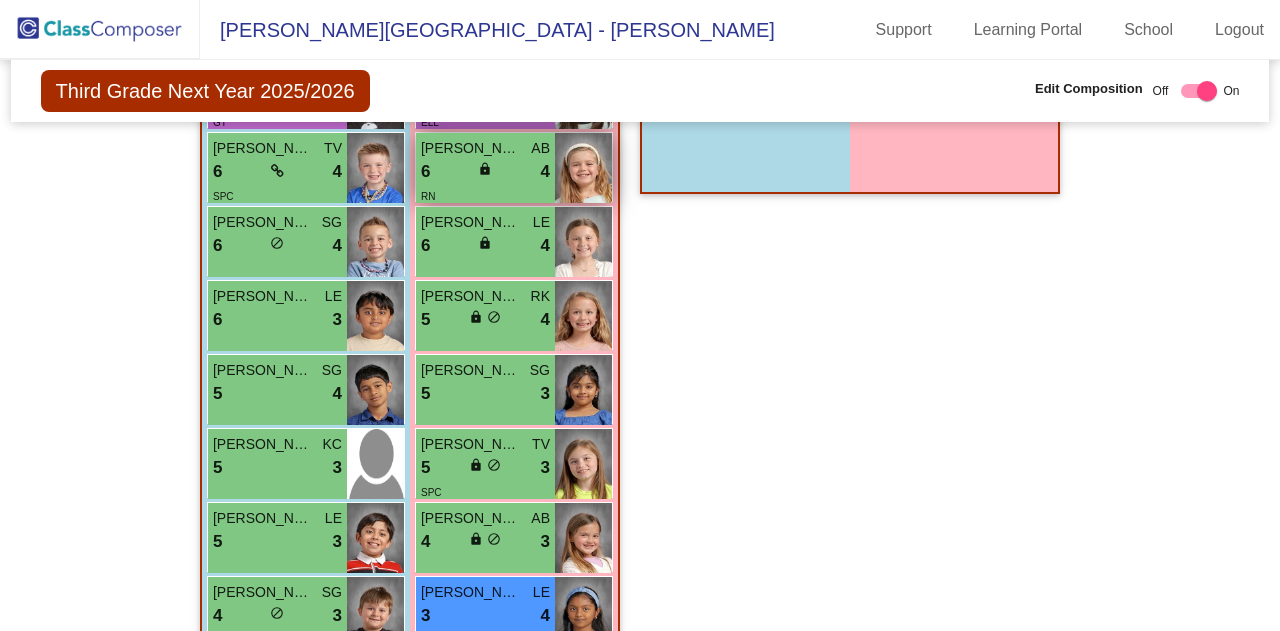 click on "6 lock do_not_disturb_alt 4" at bounding box center (485, 172) 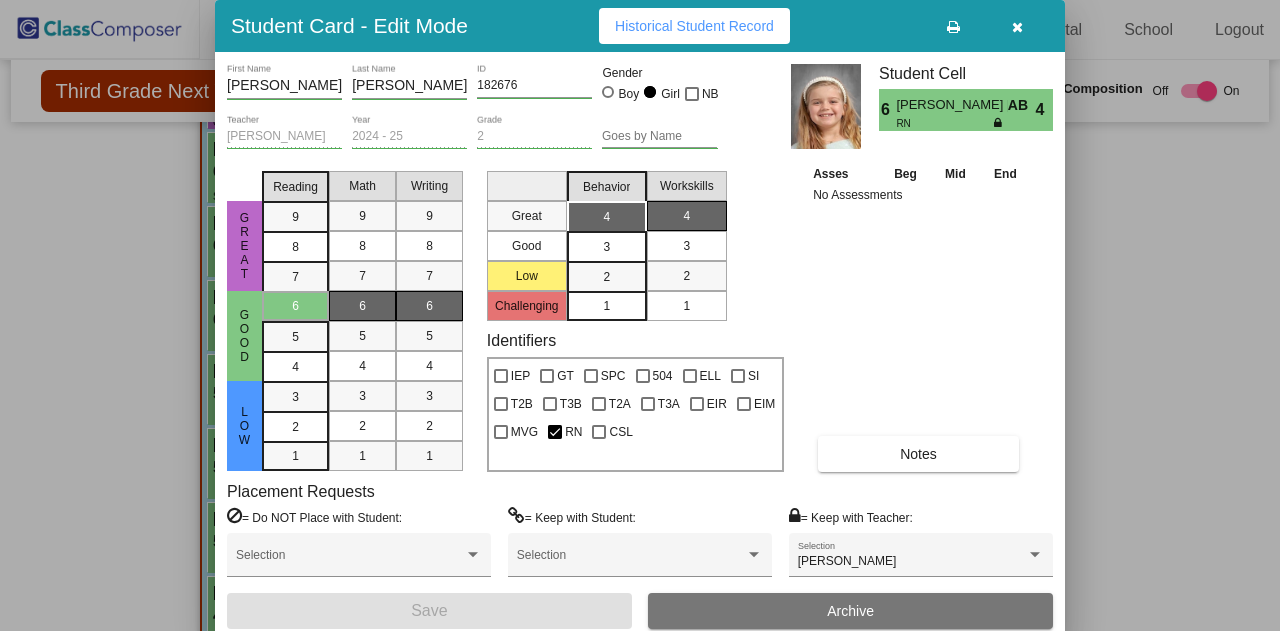 click at bounding box center (640, 315) 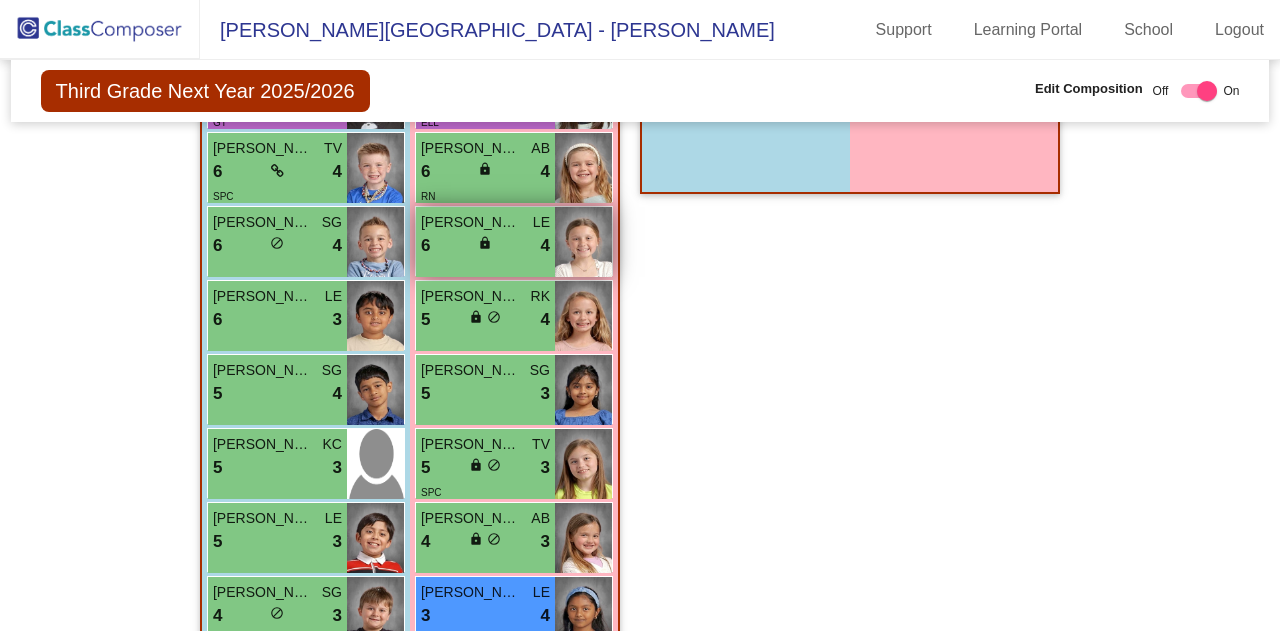 click on "[PERSON_NAME] LE 6 lock do_not_disturb_alt 4" at bounding box center (485, 242) 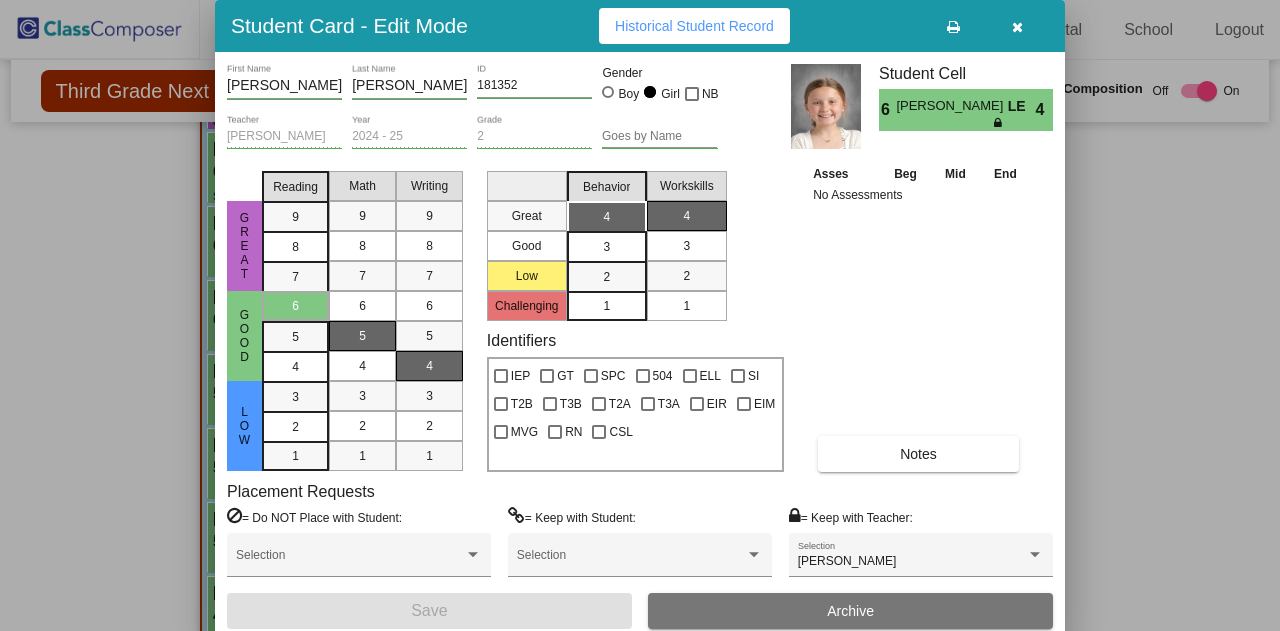 click at bounding box center (640, 315) 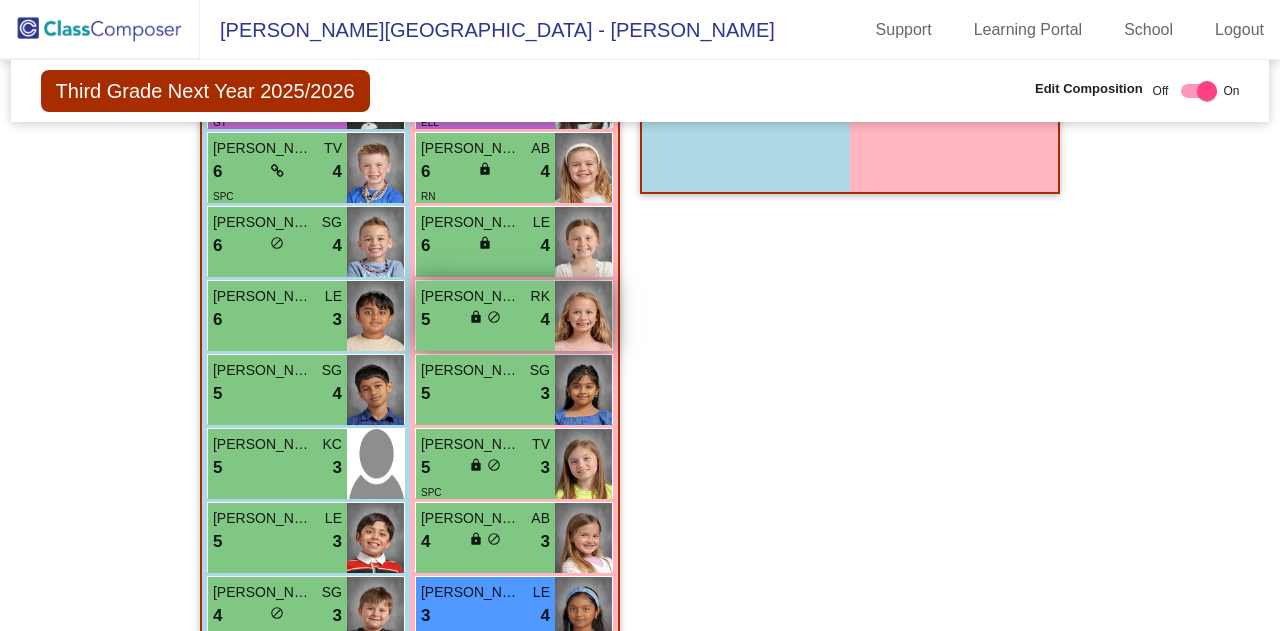 click on "5 lock do_not_disturb_alt 4" at bounding box center [485, 320] 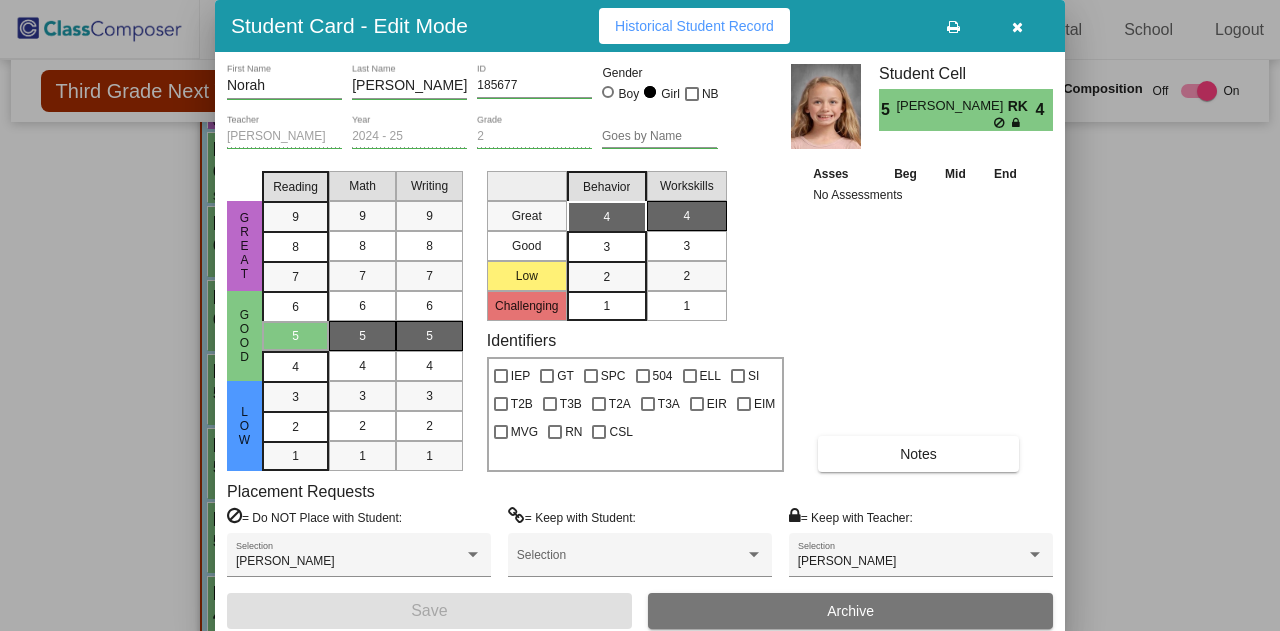 click at bounding box center (640, 315) 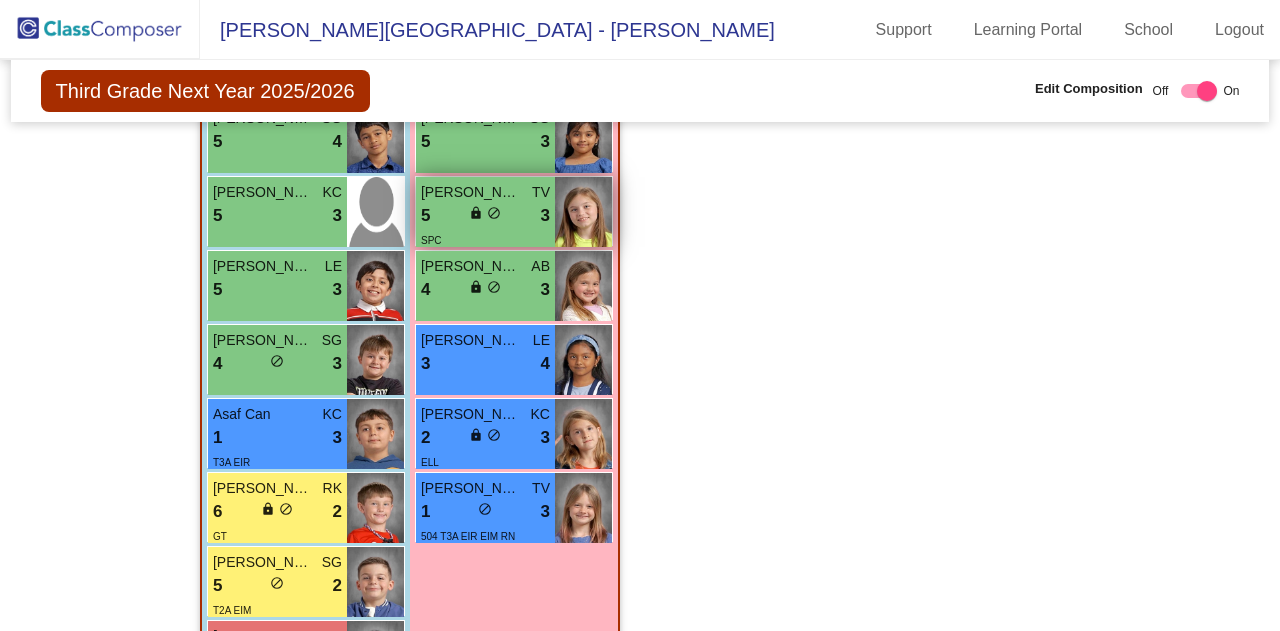 scroll, scrollTop: 4531, scrollLeft: 0, axis: vertical 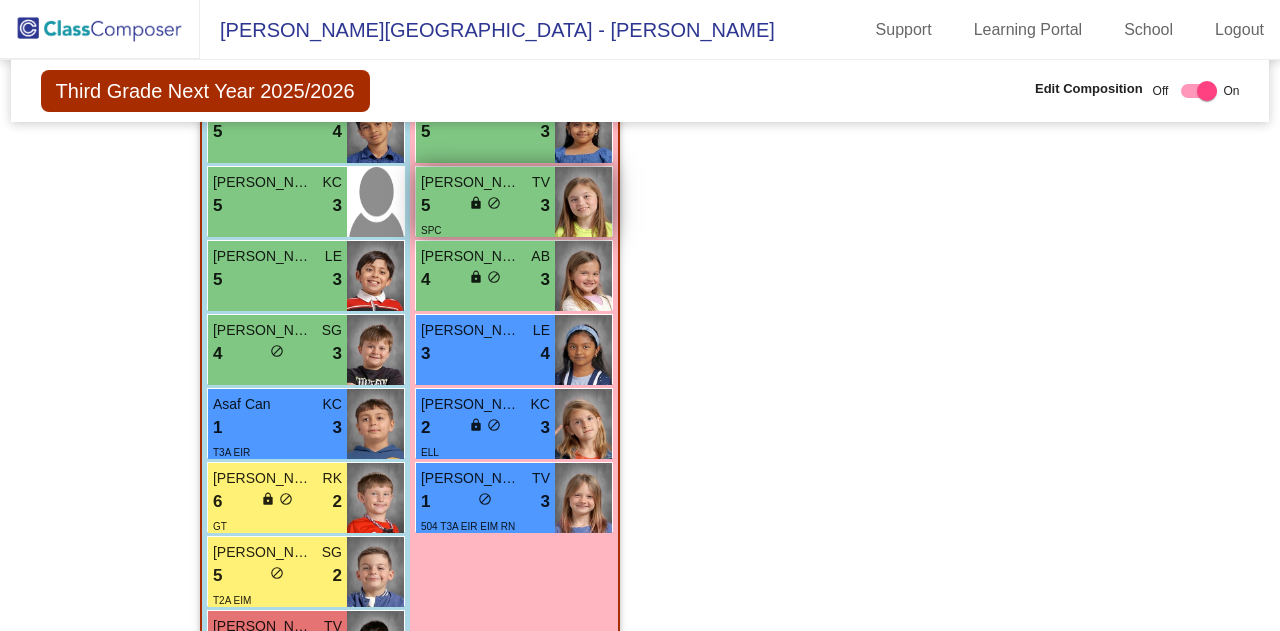 click on "SPC" at bounding box center (485, 229) 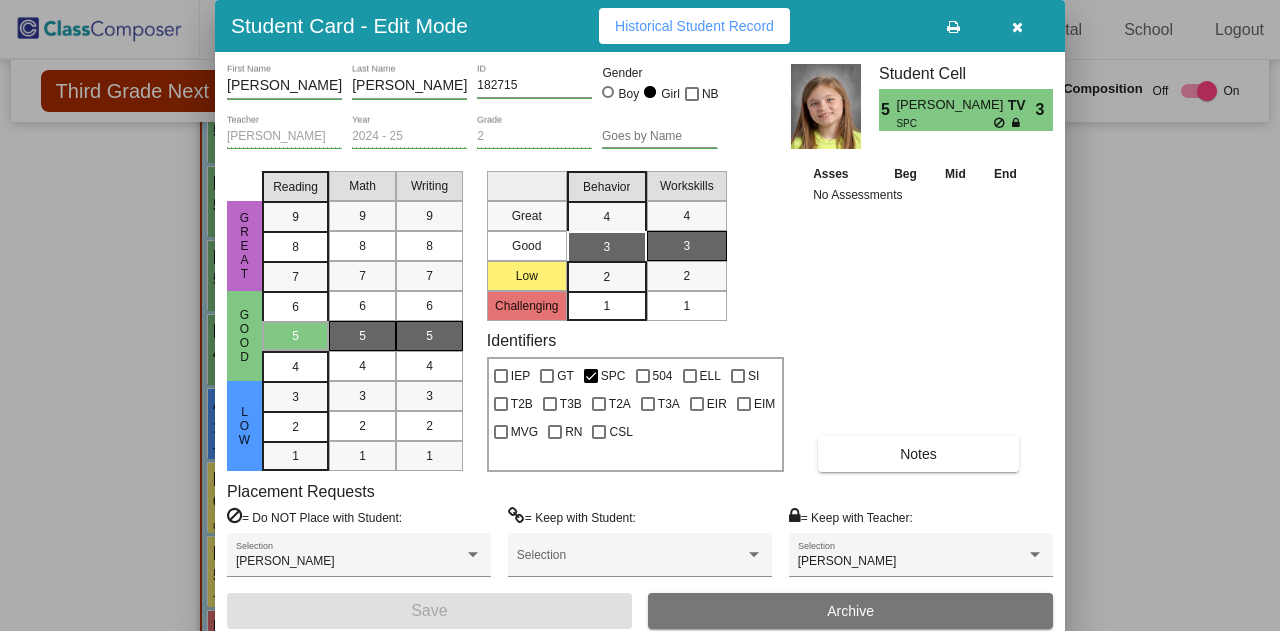 click at bounding box center [640, 315] 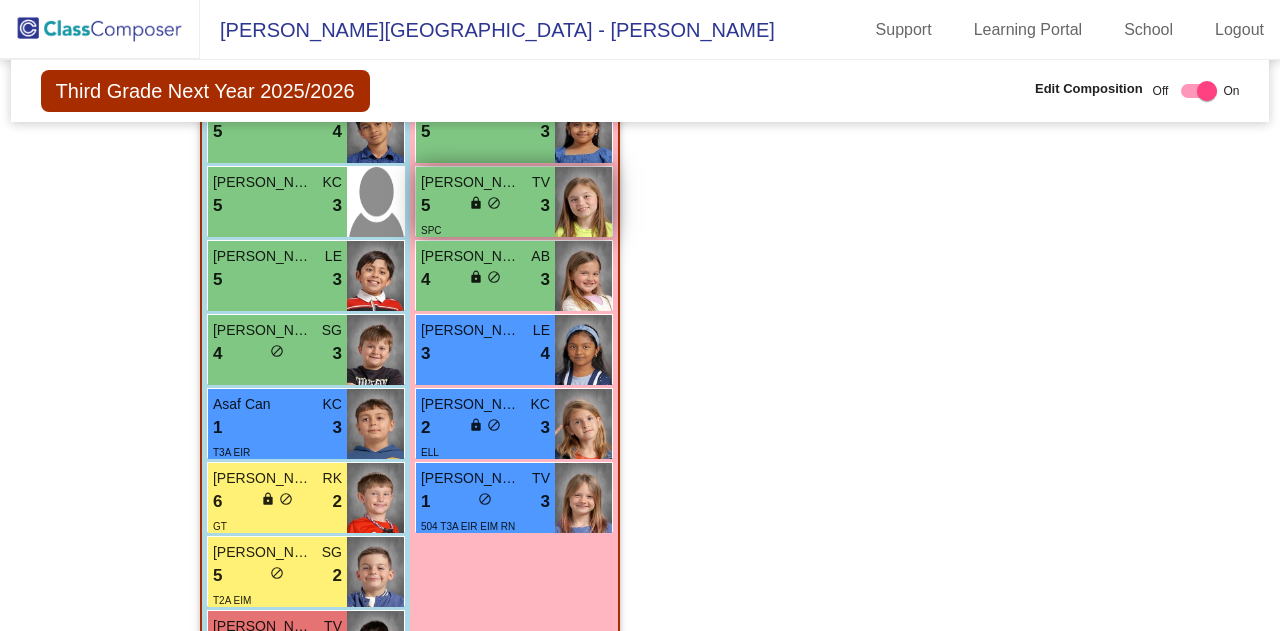 click on "5 lock do_not_disturb_alt 3" at bounding box center [485, 206] 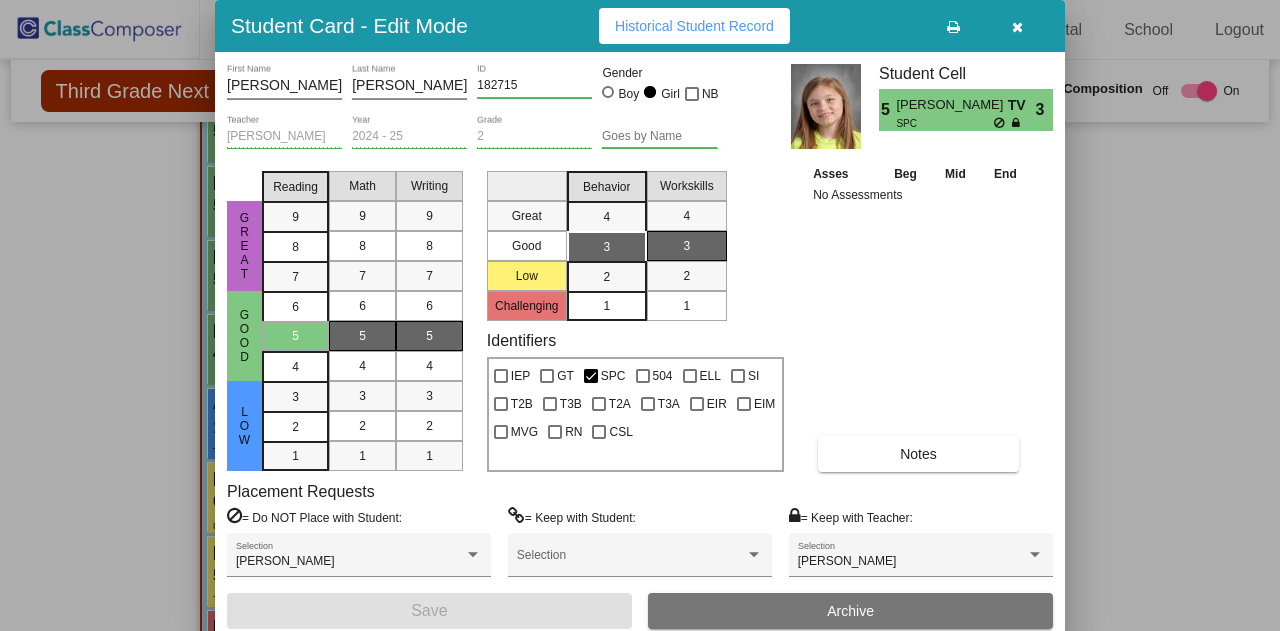 click at bounding box center (640, 315) 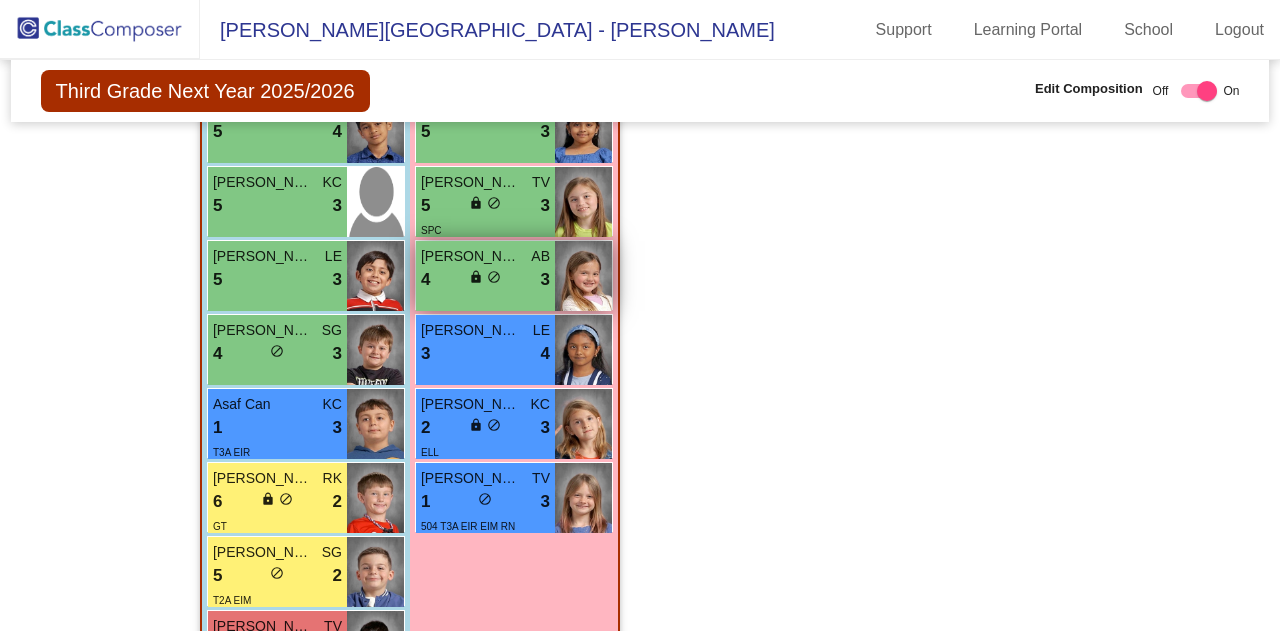 click on "4 lock do_not_disturb_alt 3" at bounding box center [485, 280] 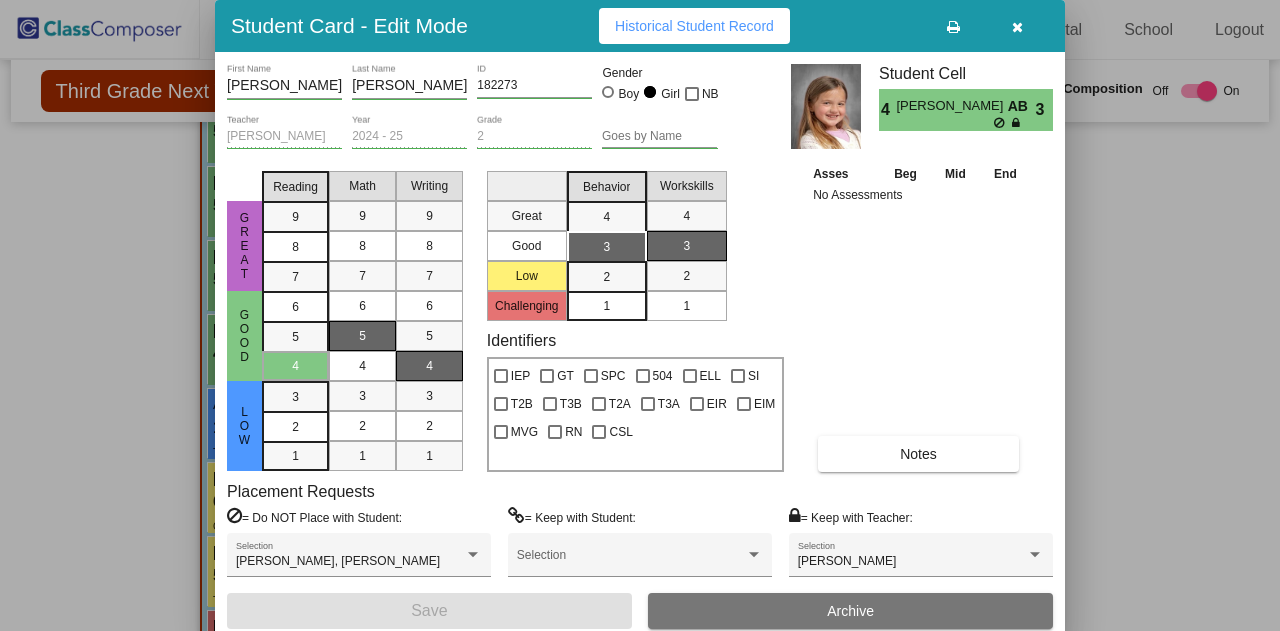 click at bounding box center (640, 315) 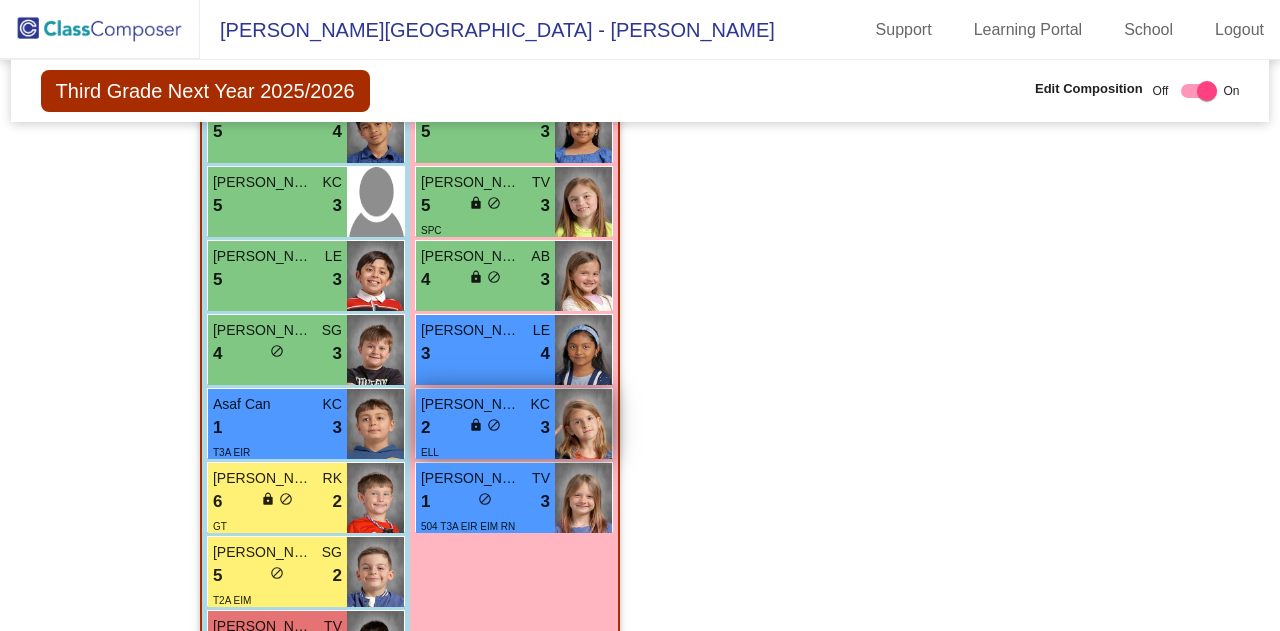 click on "2 lock do_not_disturb_alt 3" at bounding box center (485, 428) 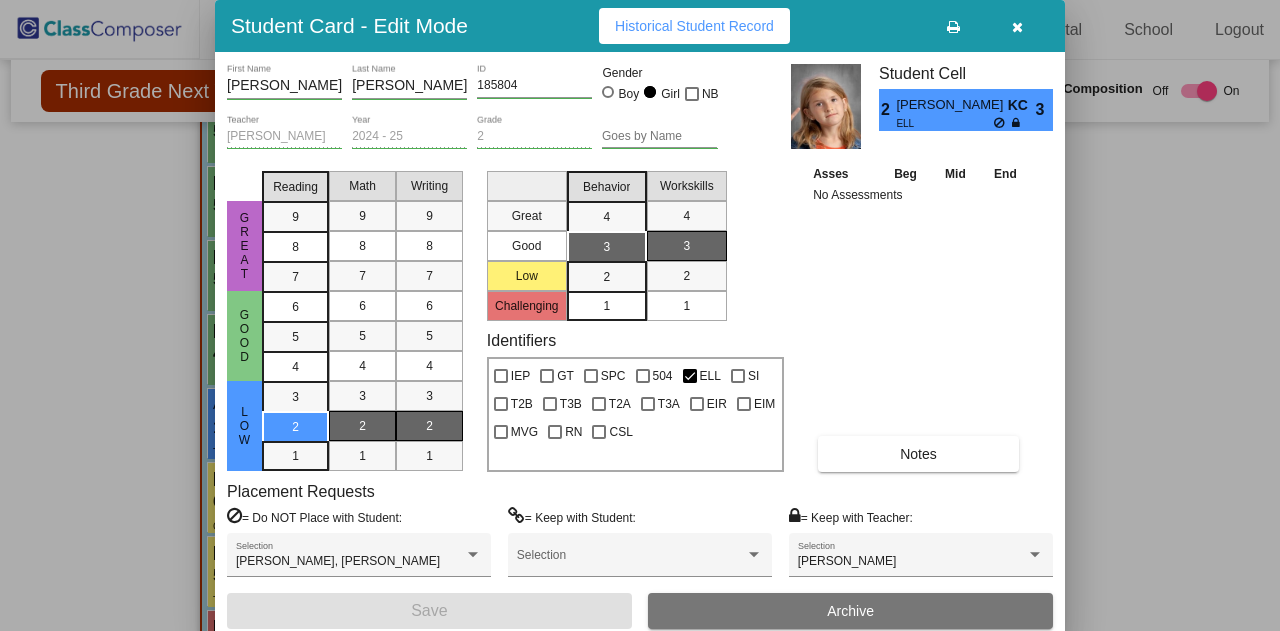 click at bounding box center [640, 315] 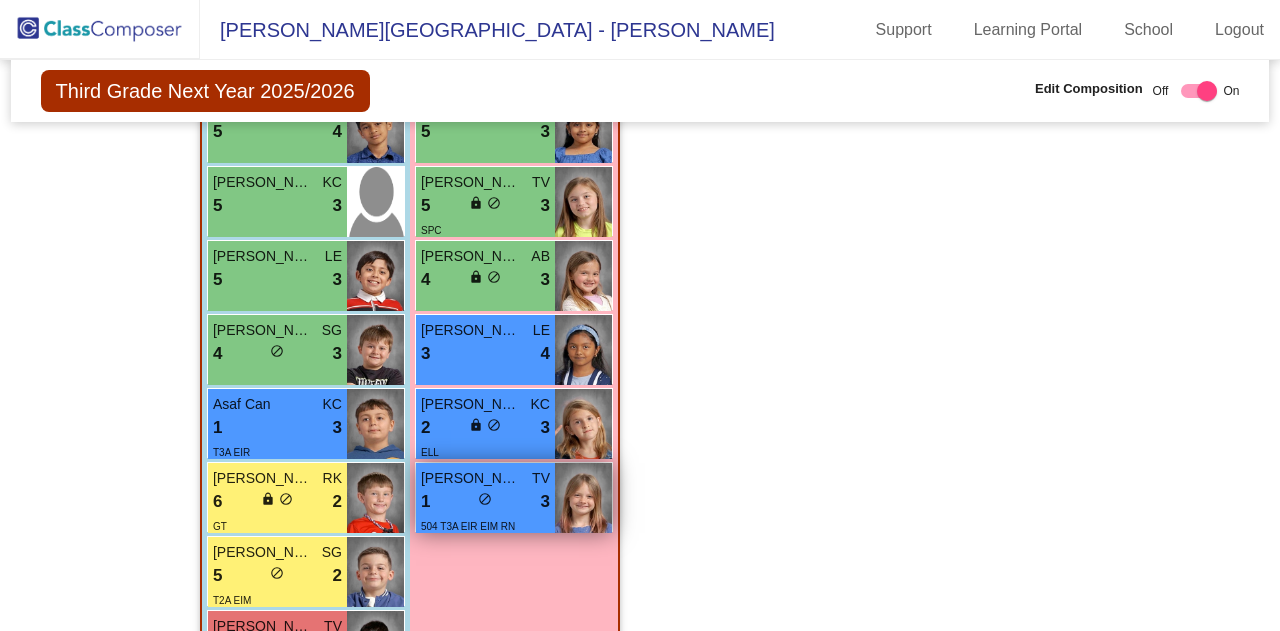 click on "1 lock do_not_disturb_alt 3" at bounding box center [485, 502] 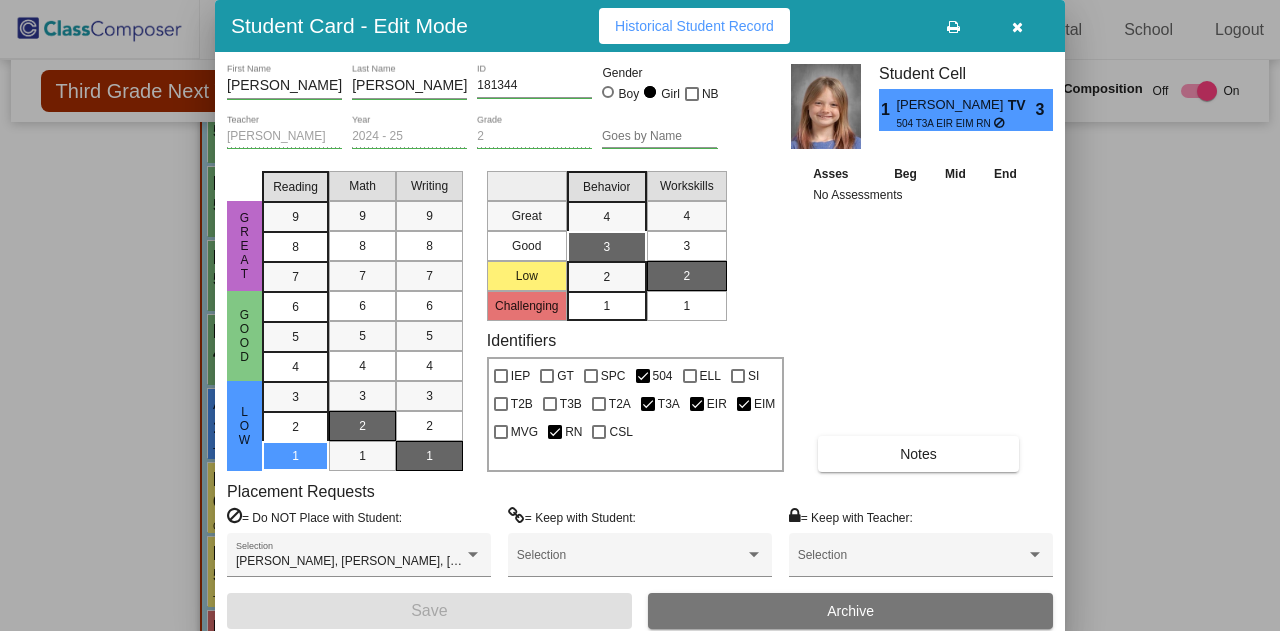 click at bounding box center [640, 315] 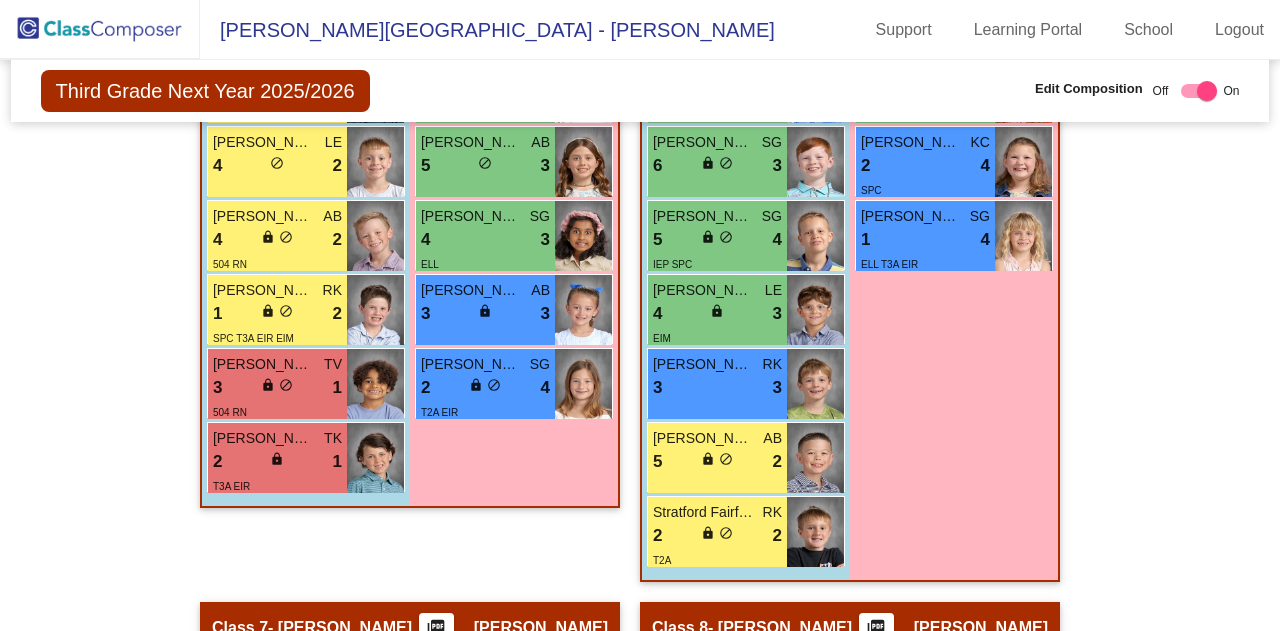 scroll, scrollTop: 3562, scrollLeft: 0, axis: vertical 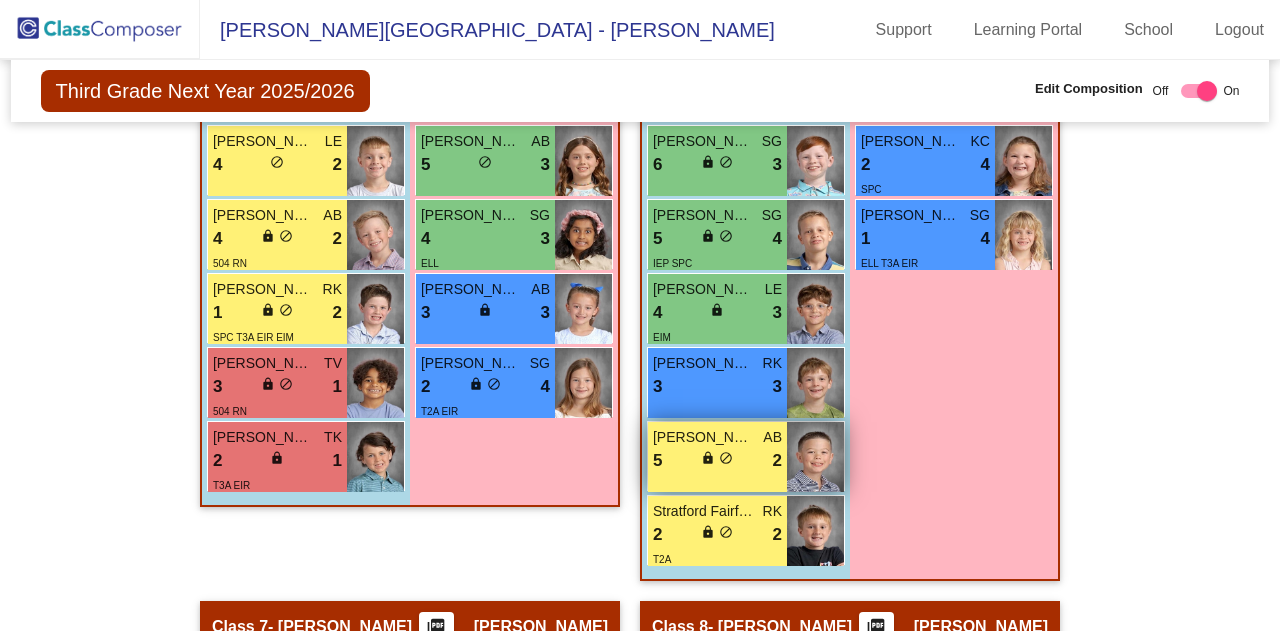 click on "[PERSON_NAME] AB 5 lock do_not_disturb_alt 2" at bounding box center (717, 457) 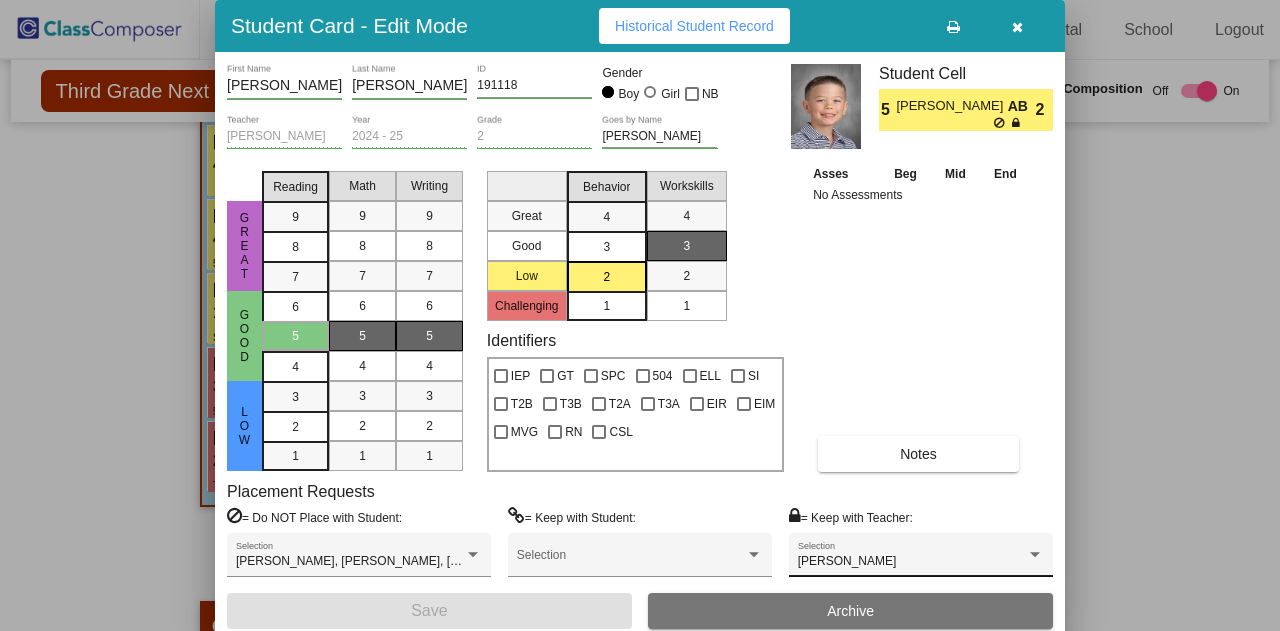 click at bounding box center [1035, 554] 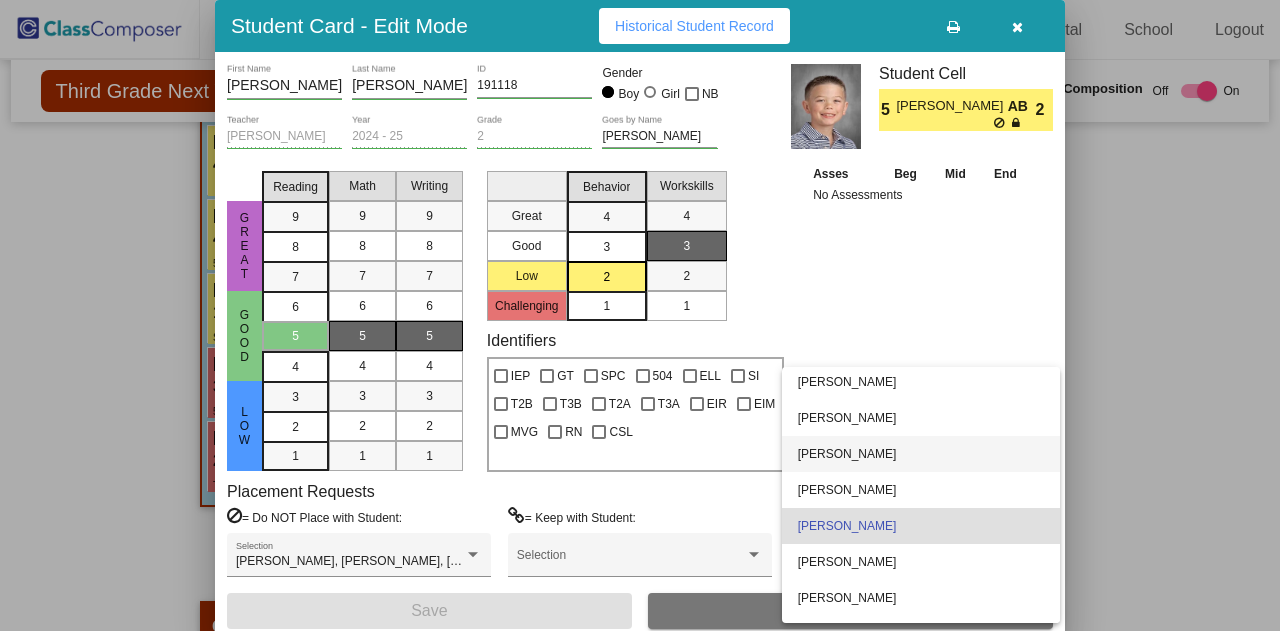 scroll, scrollTop: 0, scrollLeft: 0, axis: both 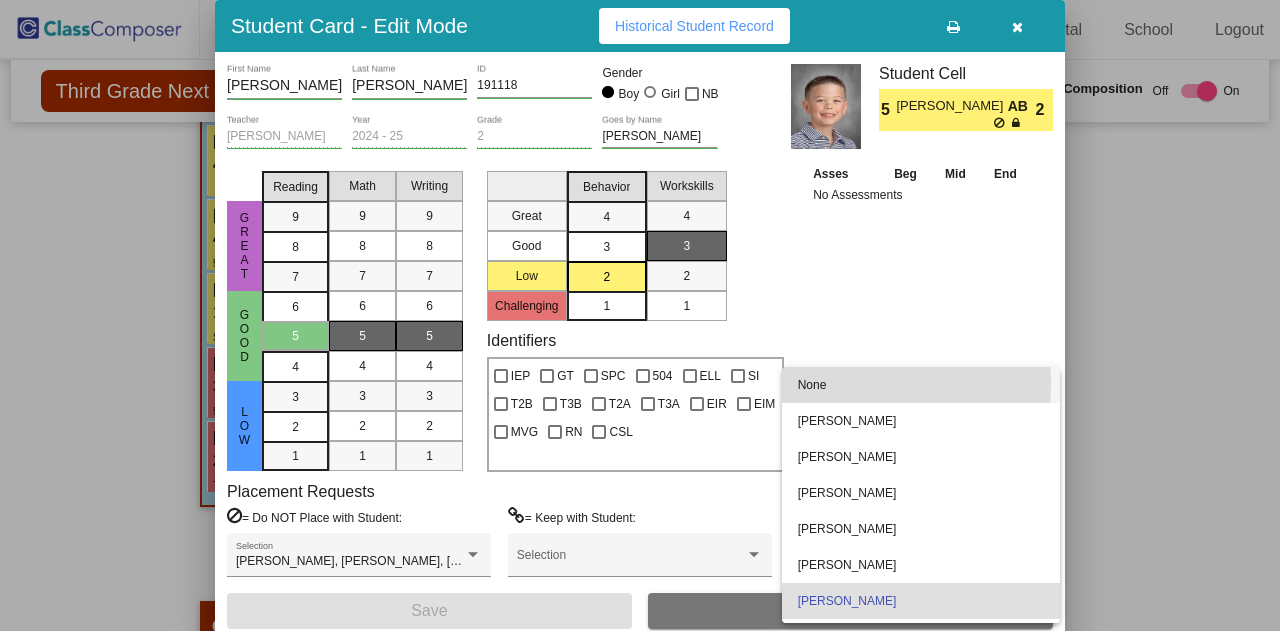click on "None" at bounding box center [921, 385] 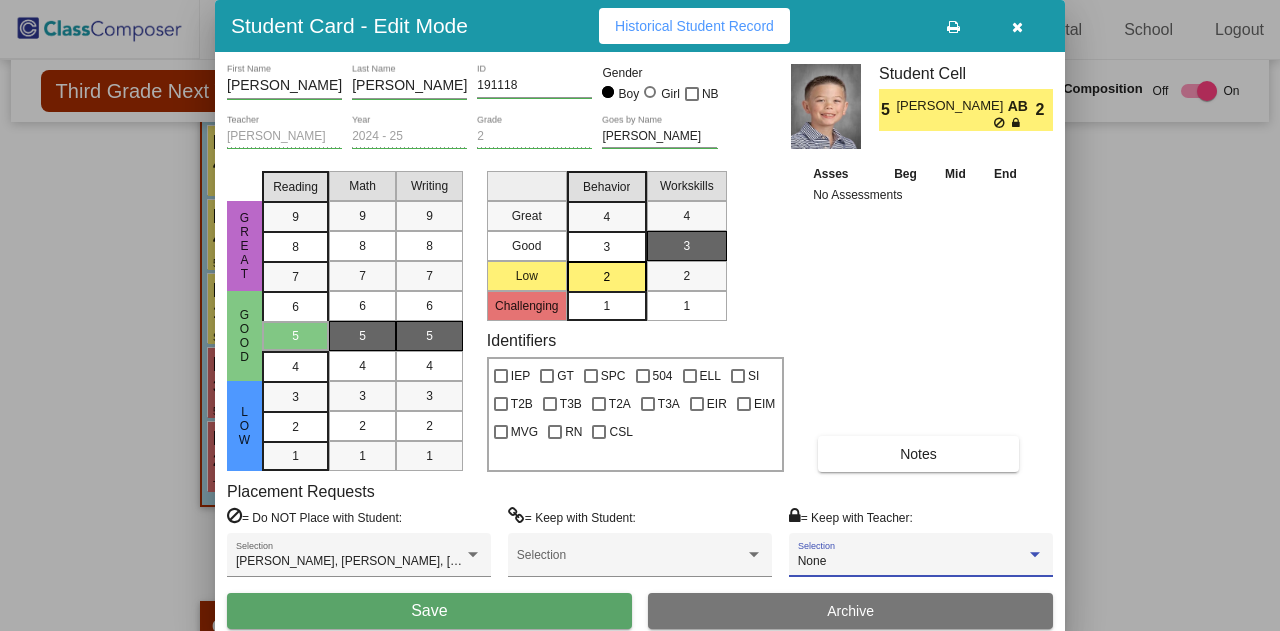 click on "Save" at bounding box center (429, 611) 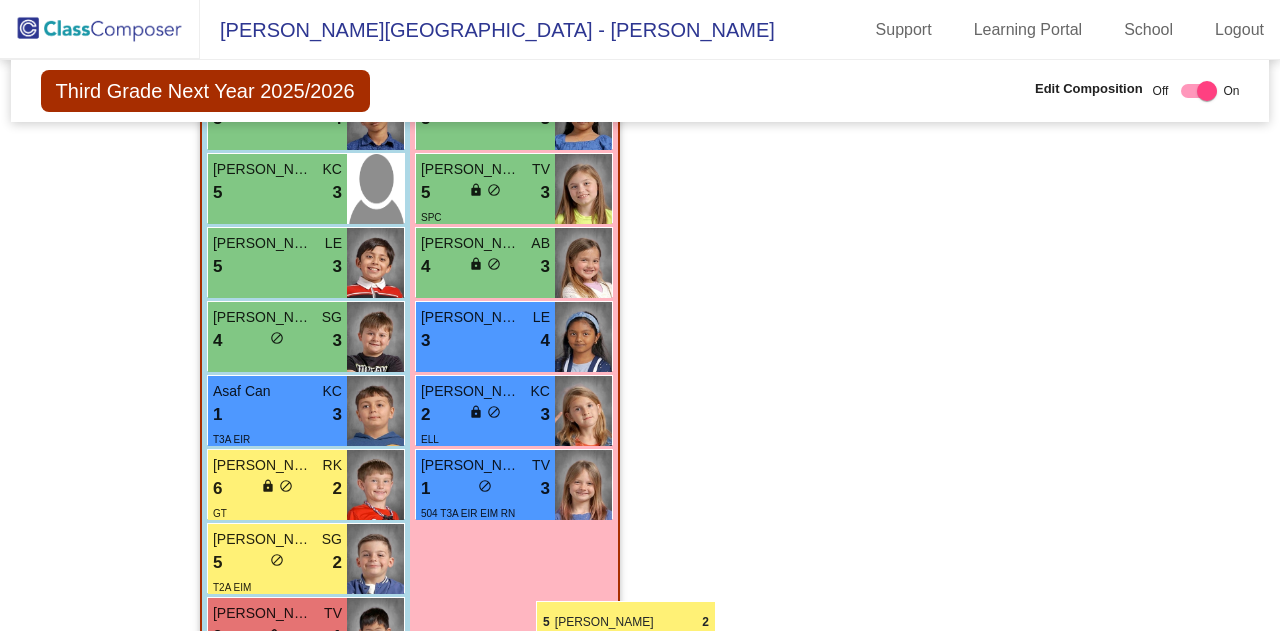 scroll, scrollTop: 4470, scrollLeft: 0, axis: vertical 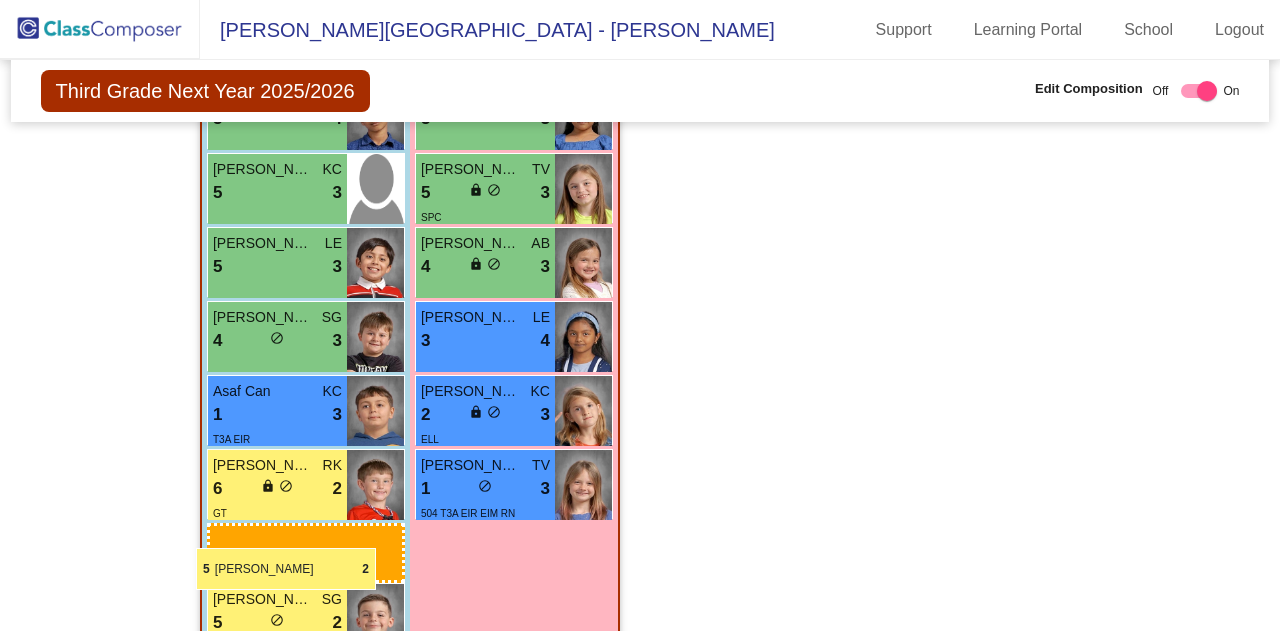 drag, startPoint x: 738, startPoint y: 471, endPoint x: 197, endPoint y: 548, distance: 546.4522 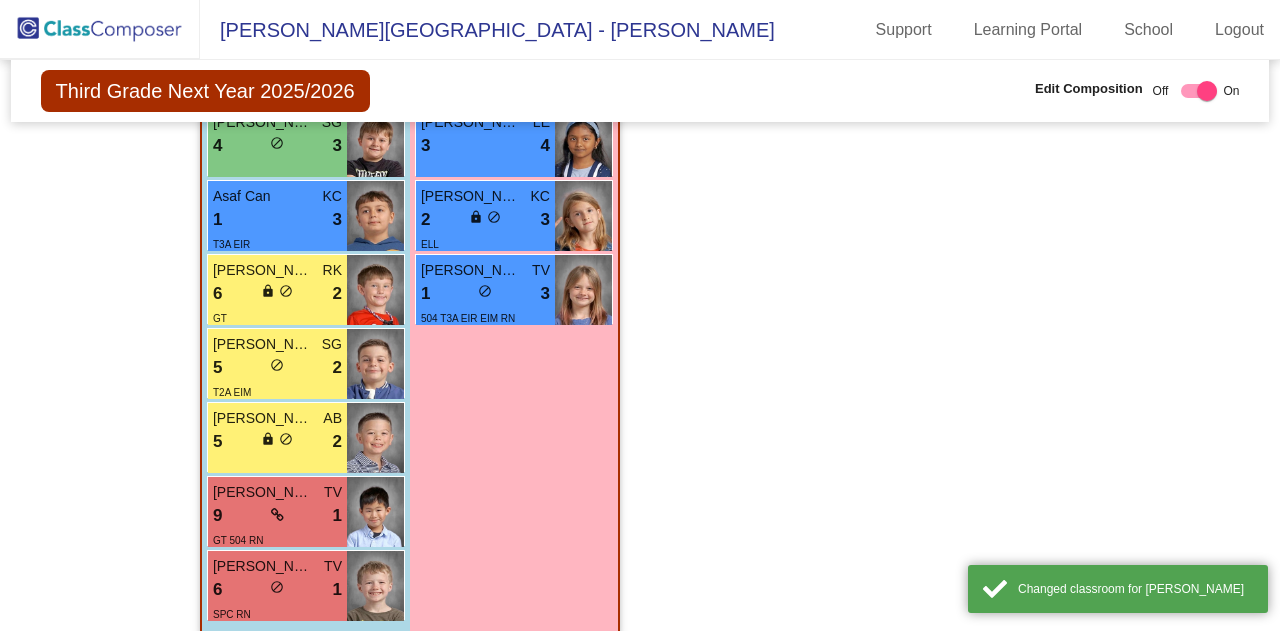 scroll, scrollTop: 4671, scrollLeft: 0, axis: vertical 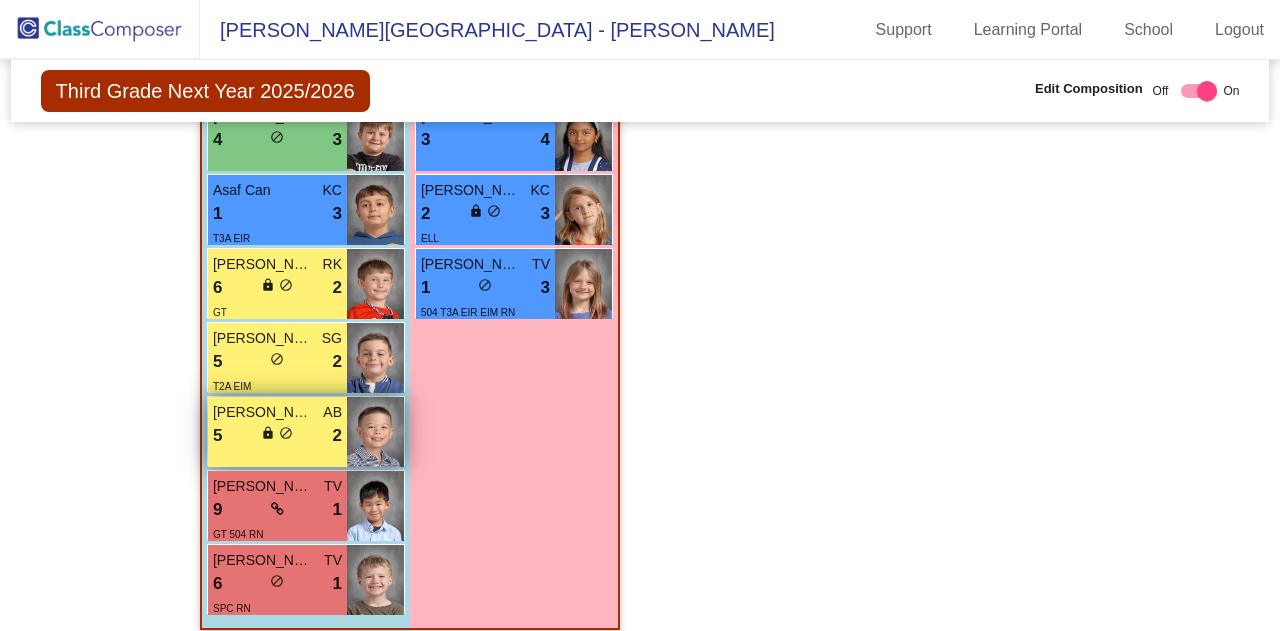 click on "5 lock do_not_disturb_alt 2" at bounding box center [277, 436] 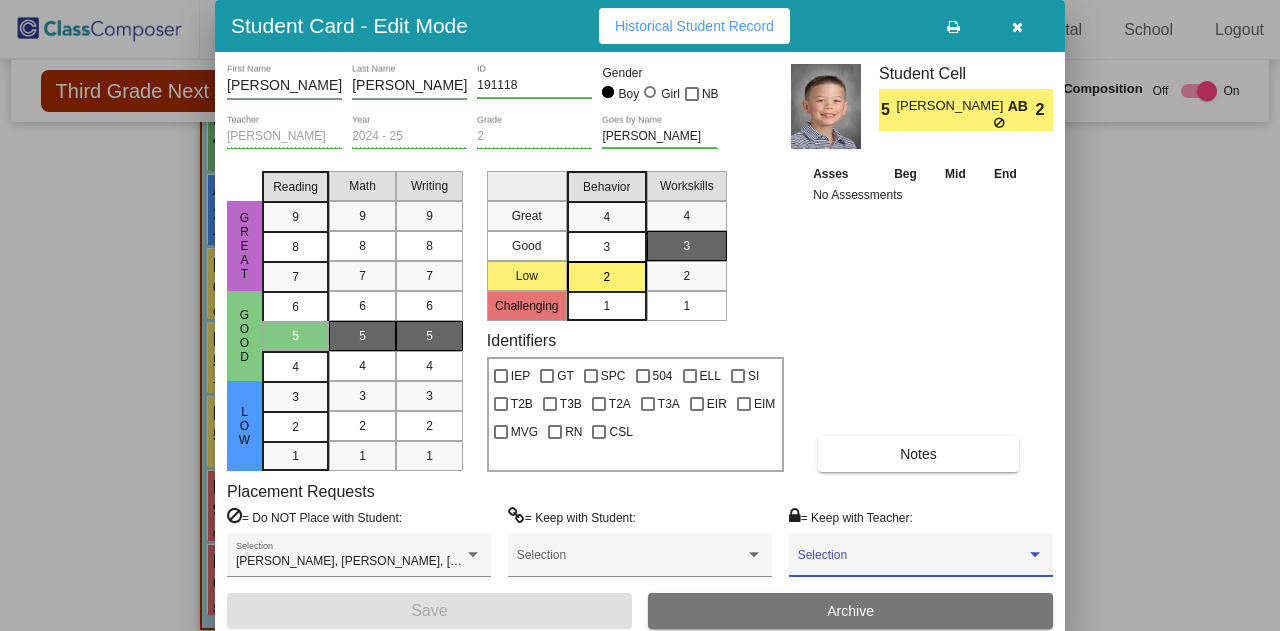 click at bounding box center [1035, 555] 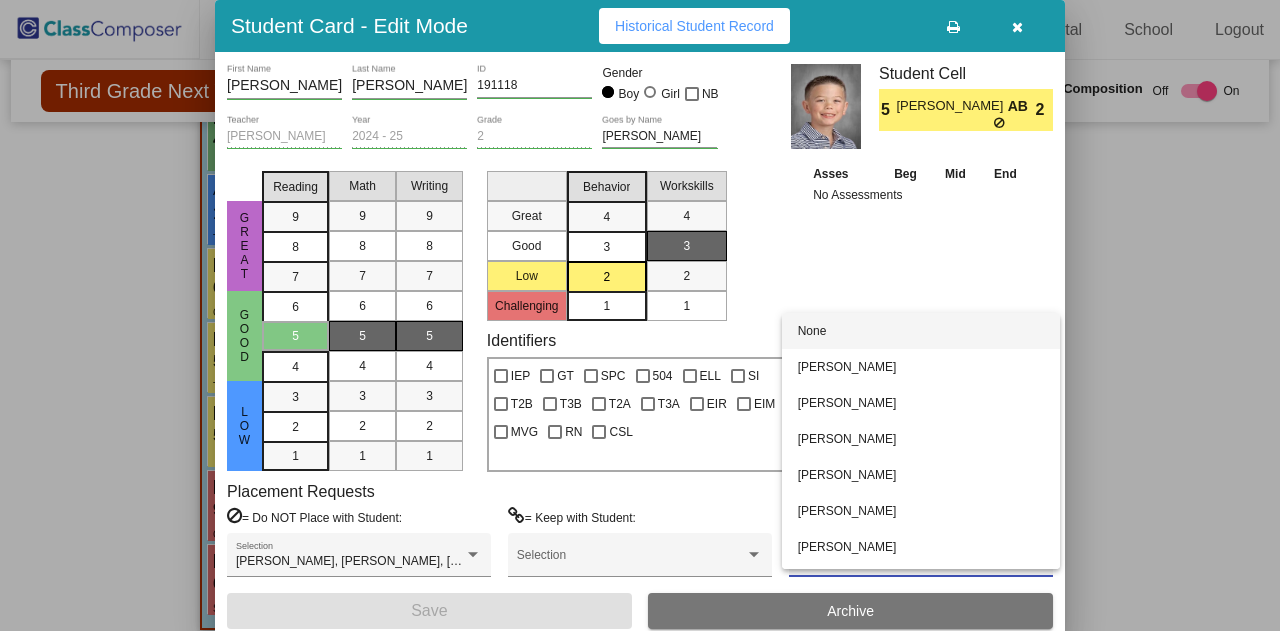scroll, scrollTop: 140, scrollLeft: 0, axis: vertical 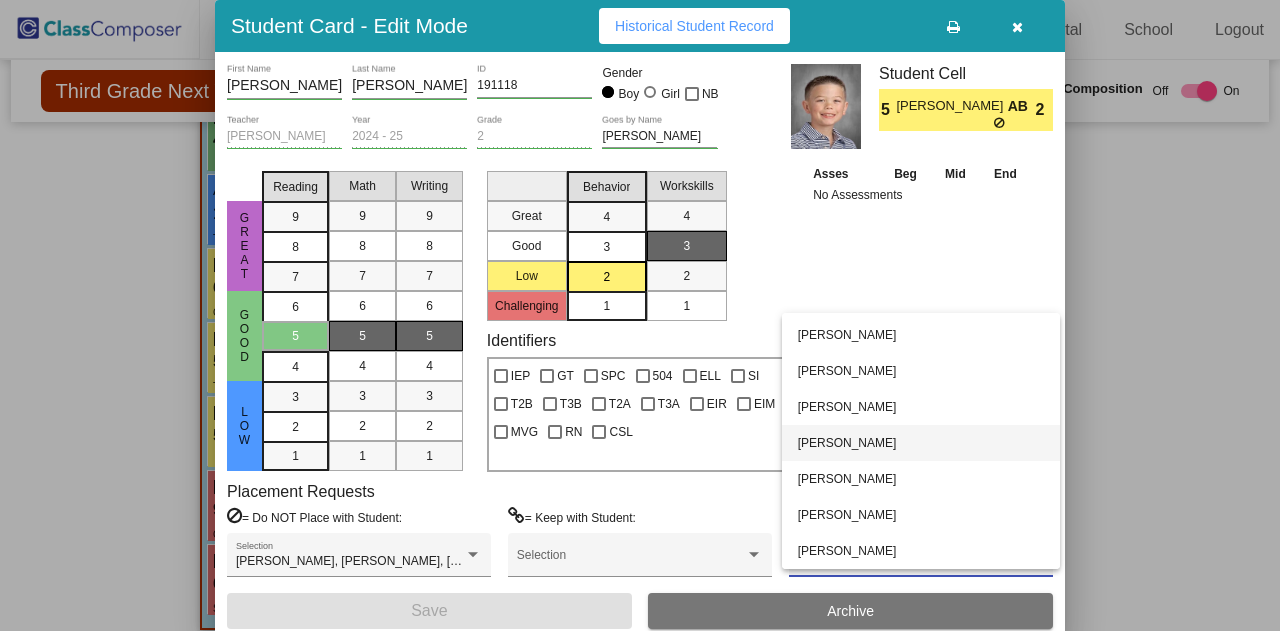 click on "[PERSON_NAME]" at bounding box center (921, 443) 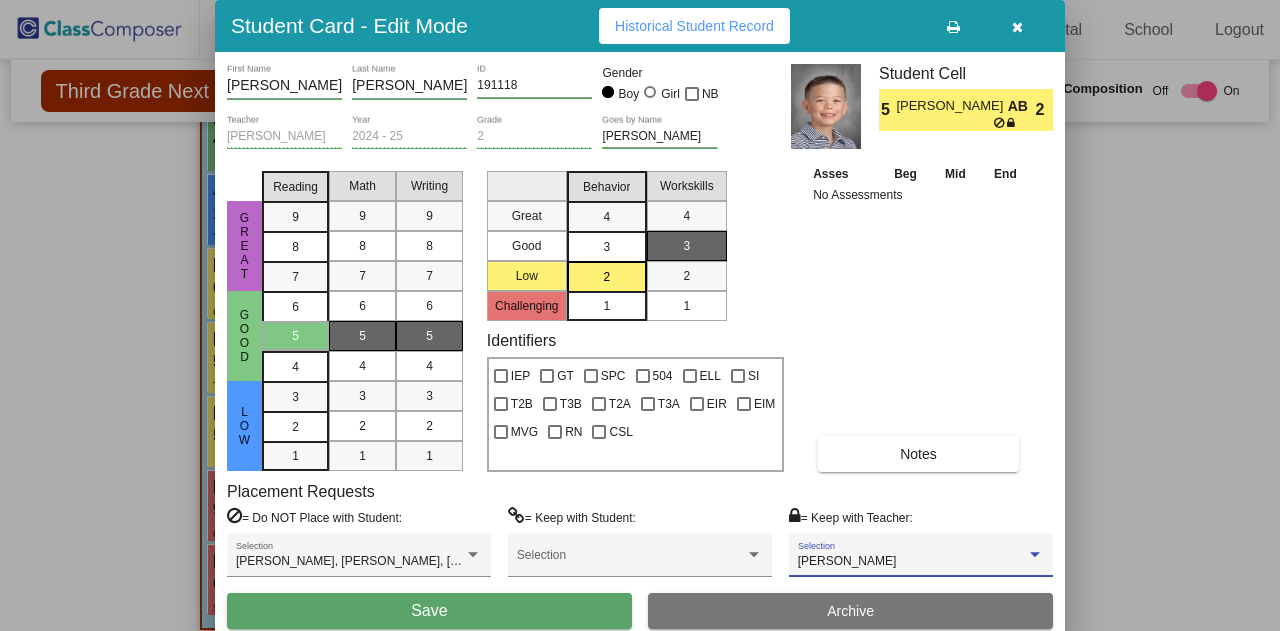 click on "Save" at bounding box center (429, 610) 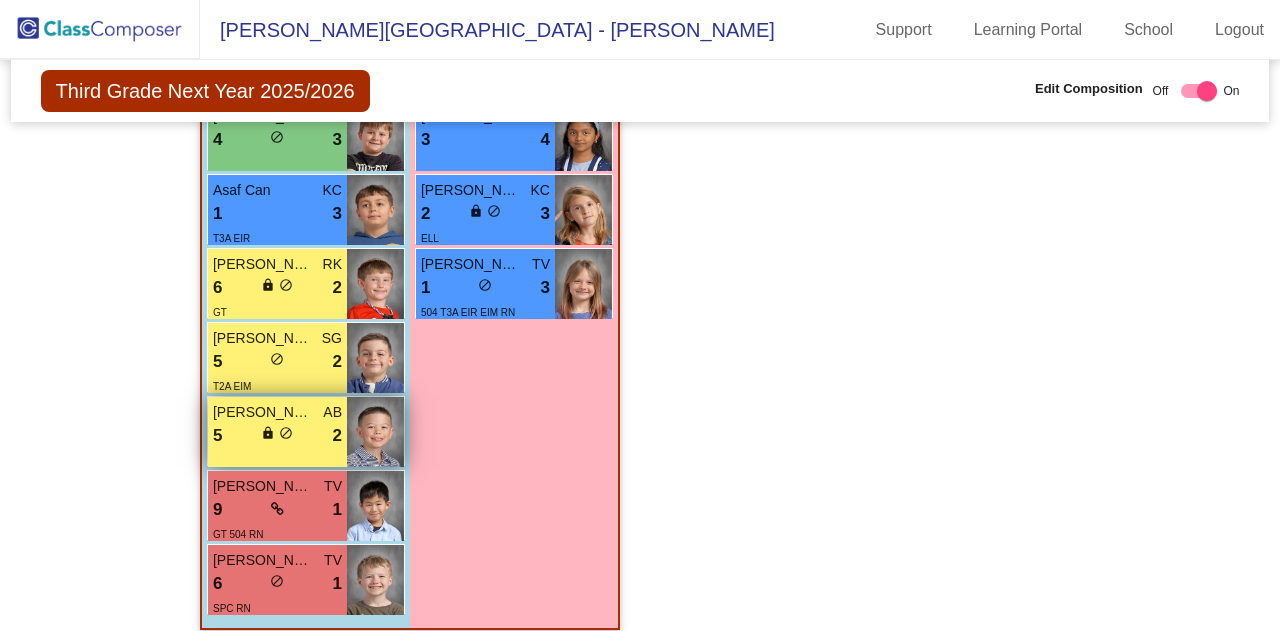 click on "5 lock do_not_disturb_alt 2" at bounding box center (277, 436) 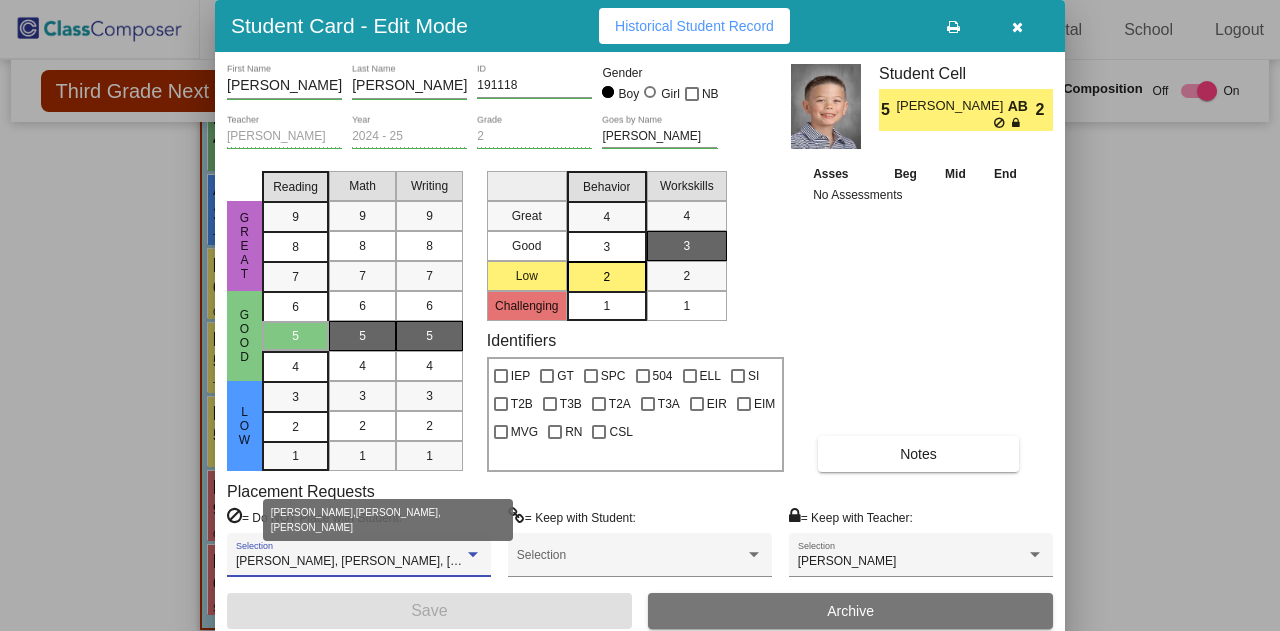 click at bounding box center [473, 554] 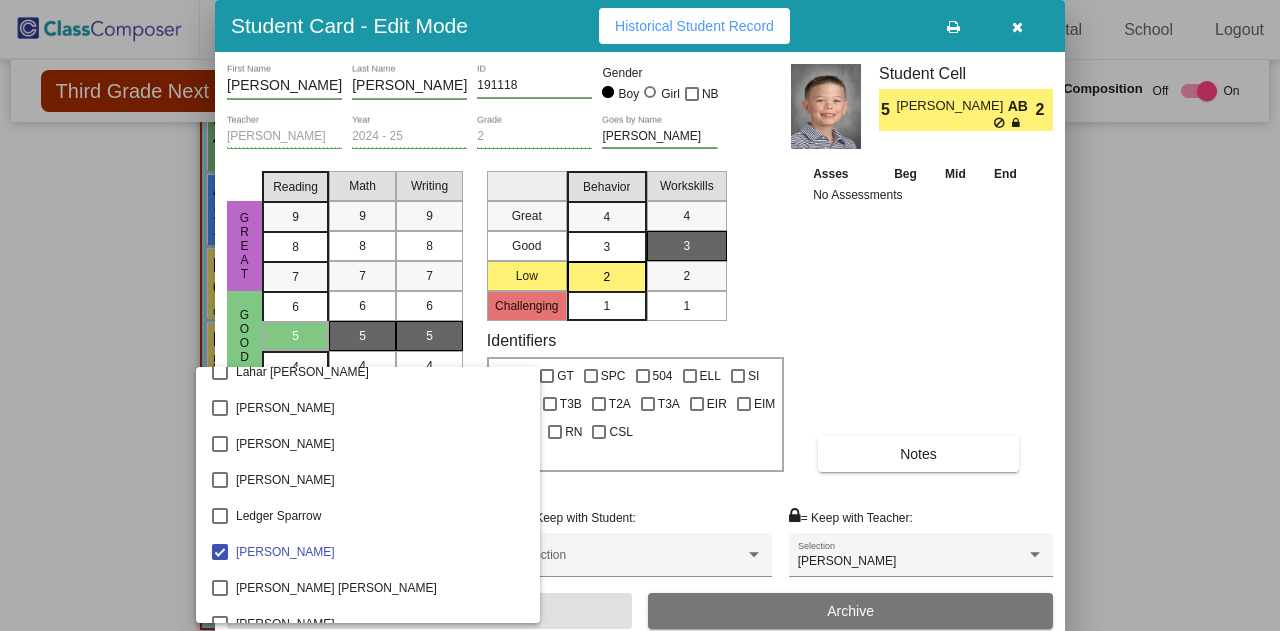 scroll, scrollTop: 3470, scrollLeft: 0, axis: vertical 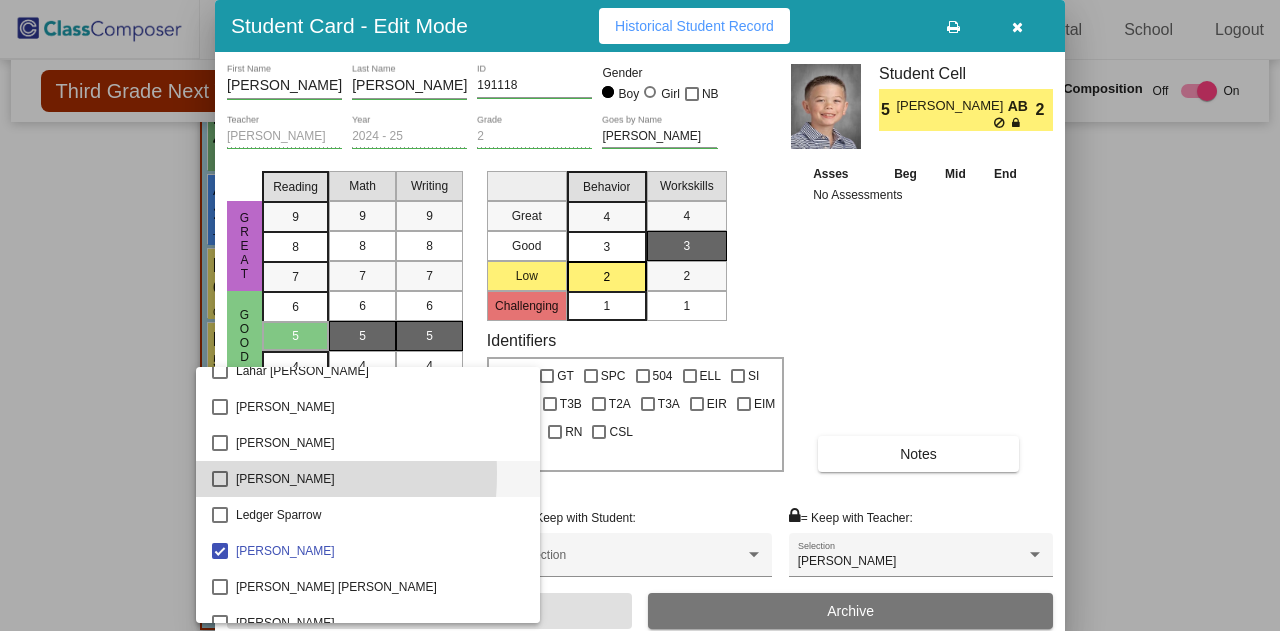 click at bounding box center [220, 479] 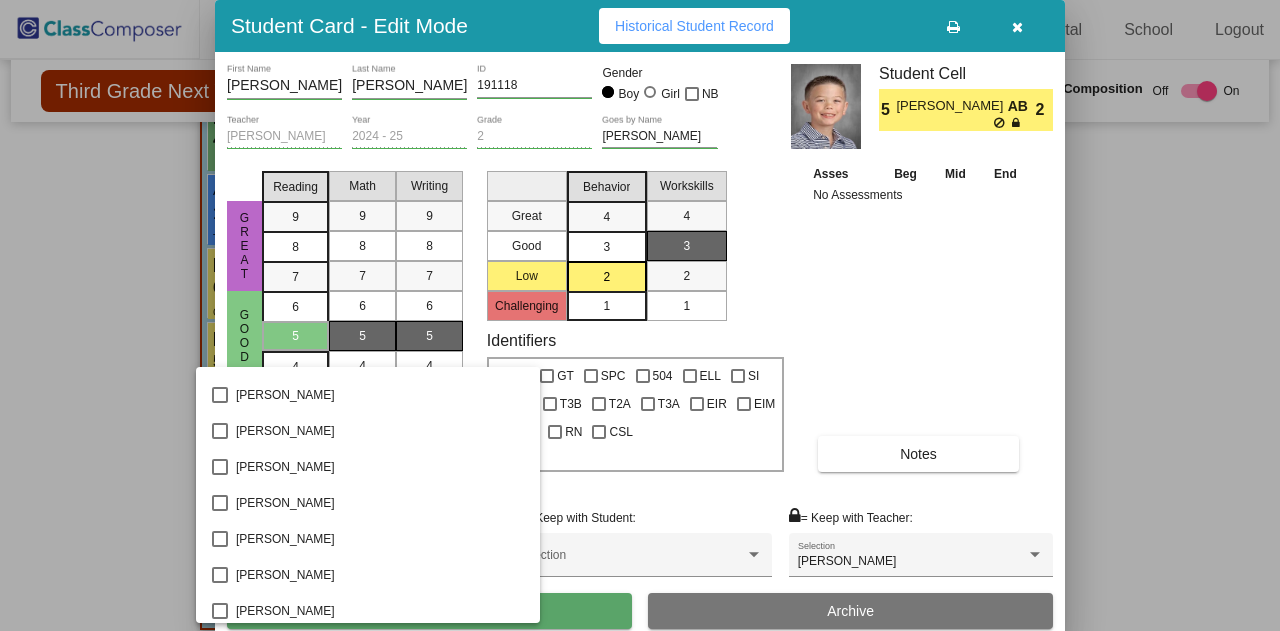 scroll, scrollTop: 5007, scrollLeft: 0, axis: vertical 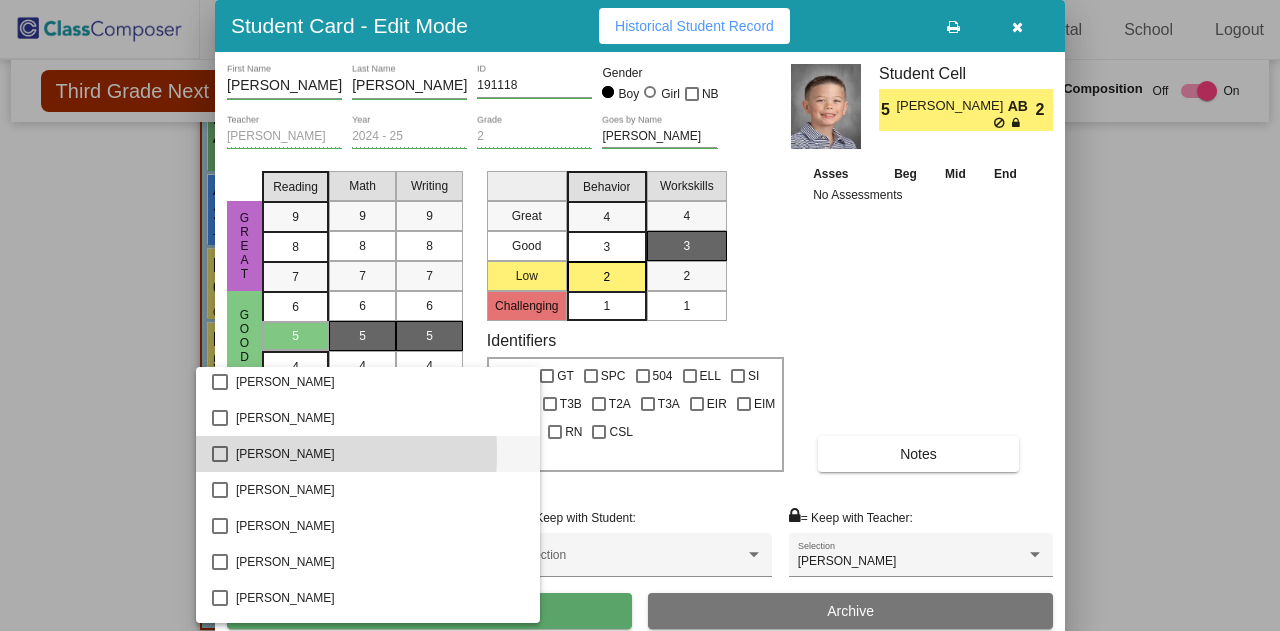 click at bounding box center (220, 454) 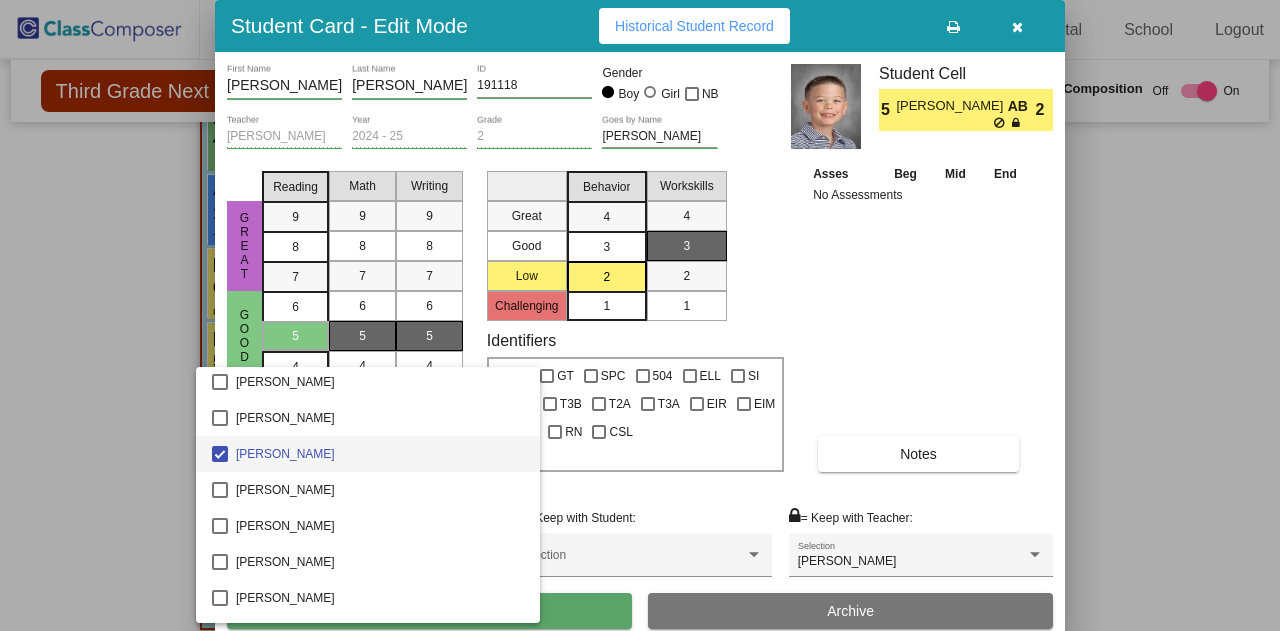 click at bounding box center (640, 315) 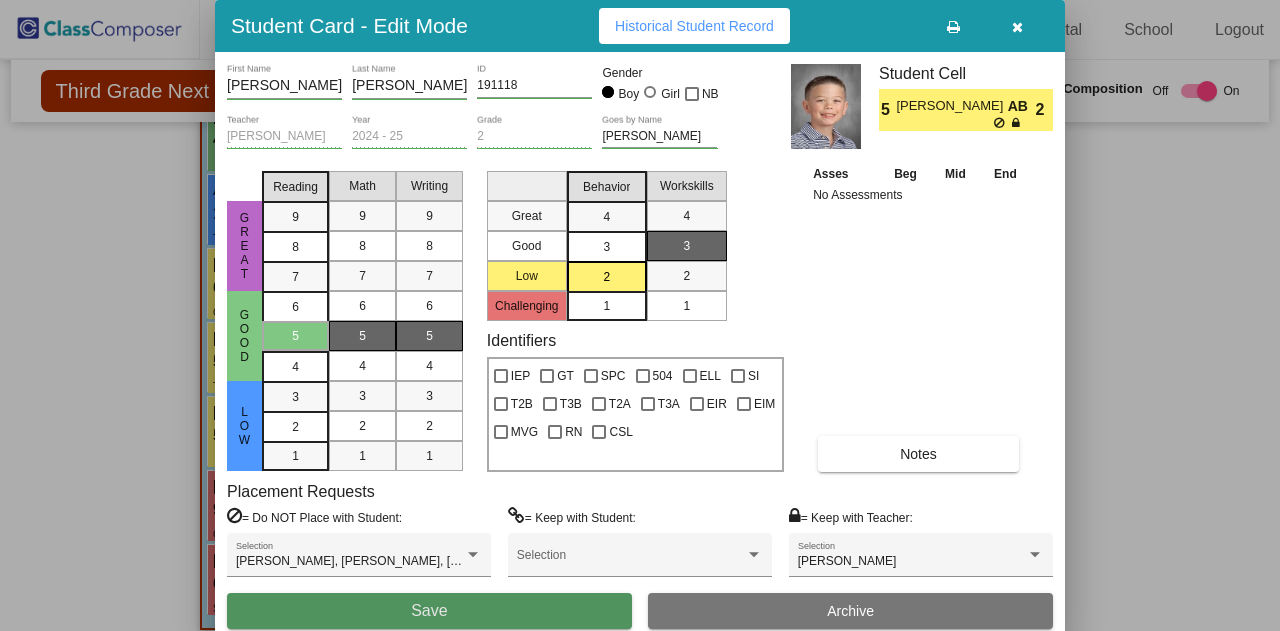 click on "Save" at bounding box center [429, 611] 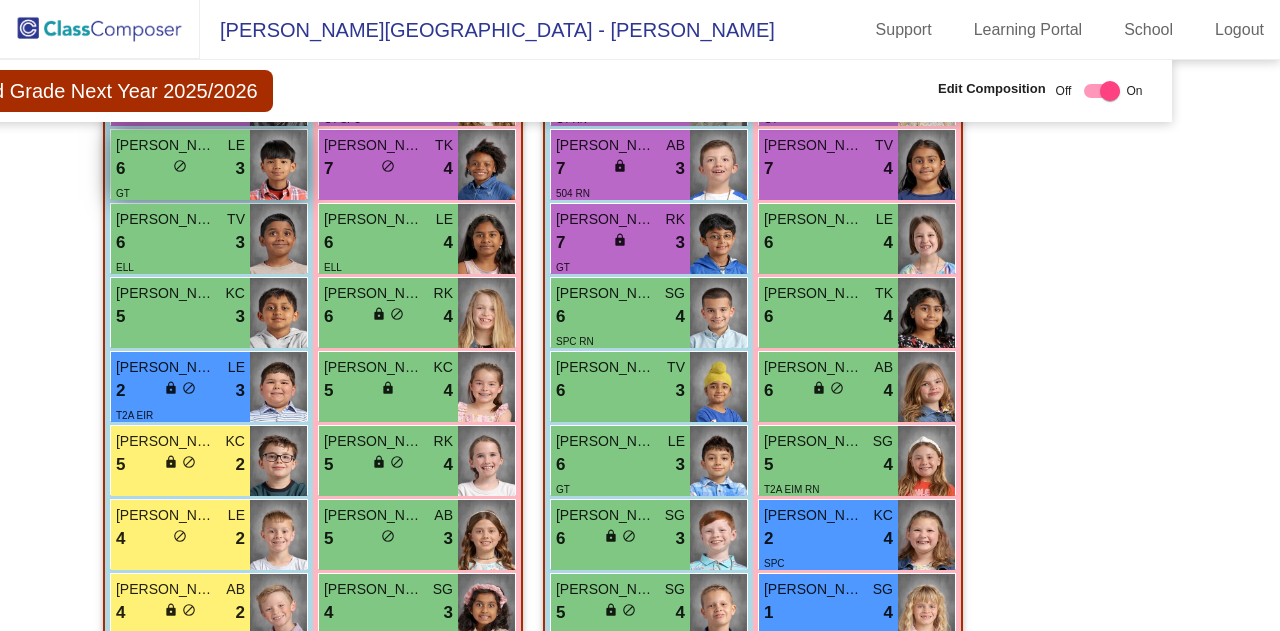 scroll, scrollTop: 3180, scrollLeft: 97, axis: both 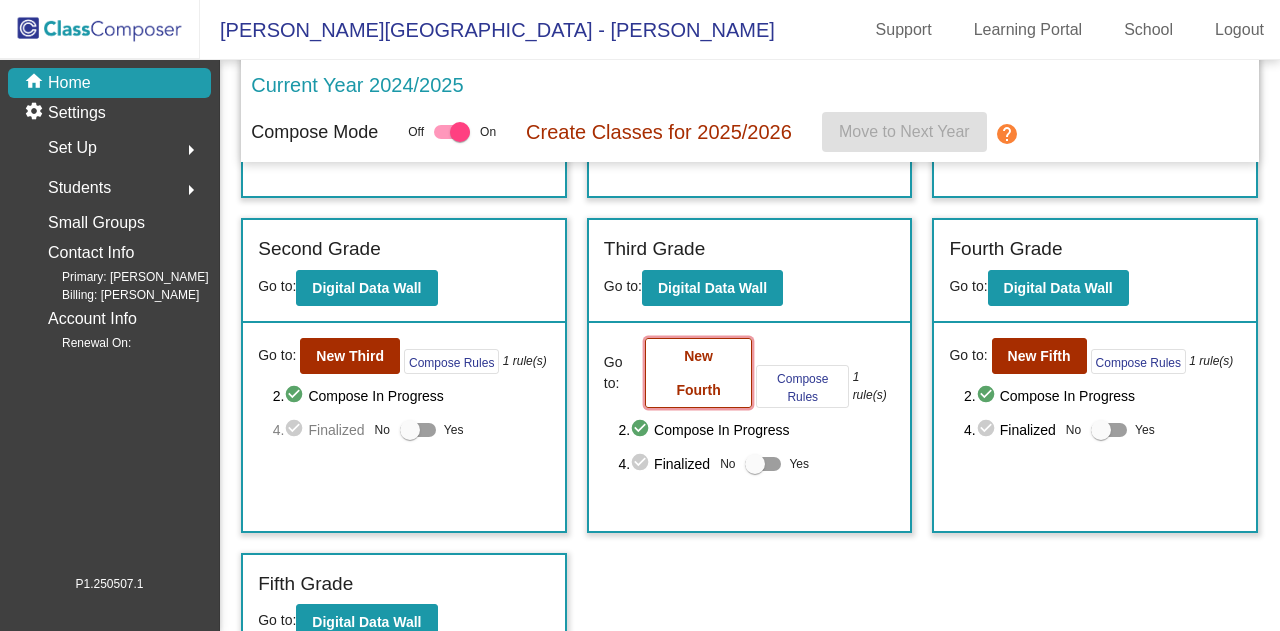 click on "New Fourth" 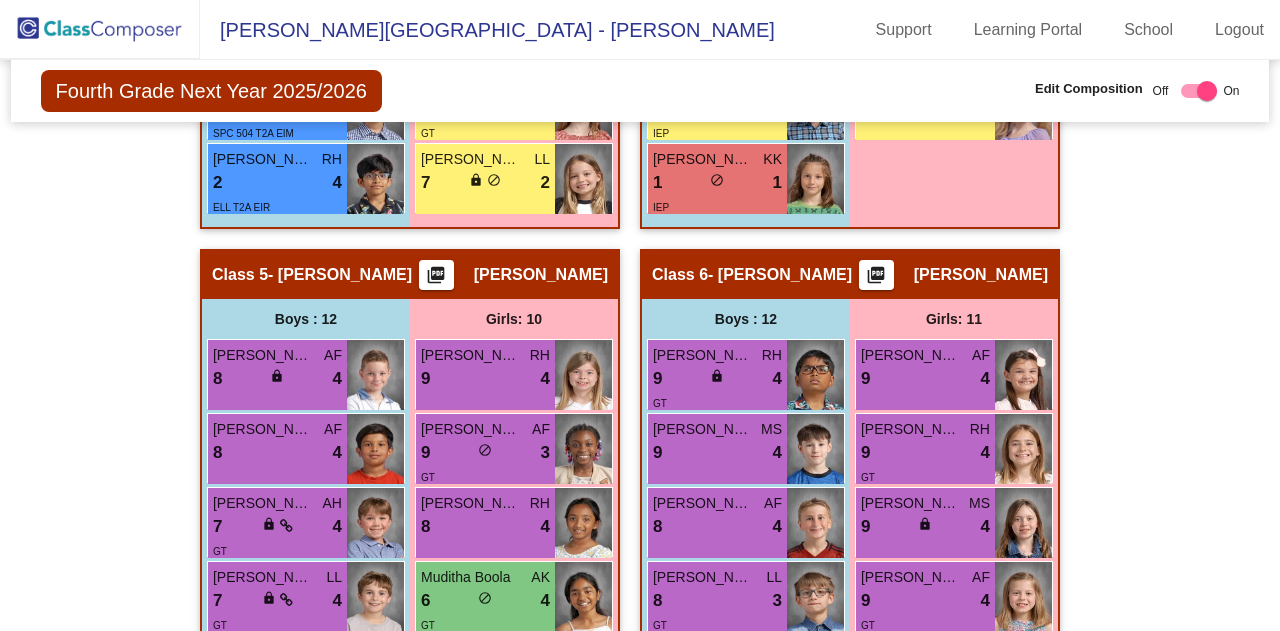 scroll, scrollTop: 2560, scrollLeft: 0, axis: vertical 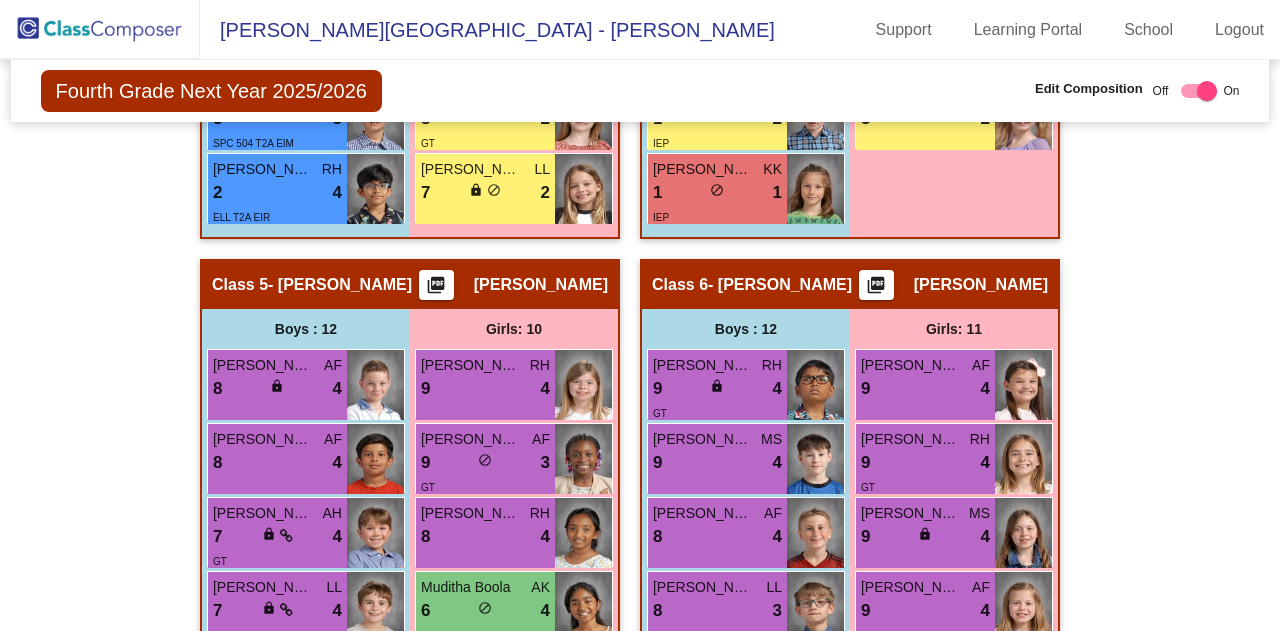 drag, startPoint x: 1150, startPoint y: 383, endPoint x: 1132, endPoint y: 472, distance: 90.80198 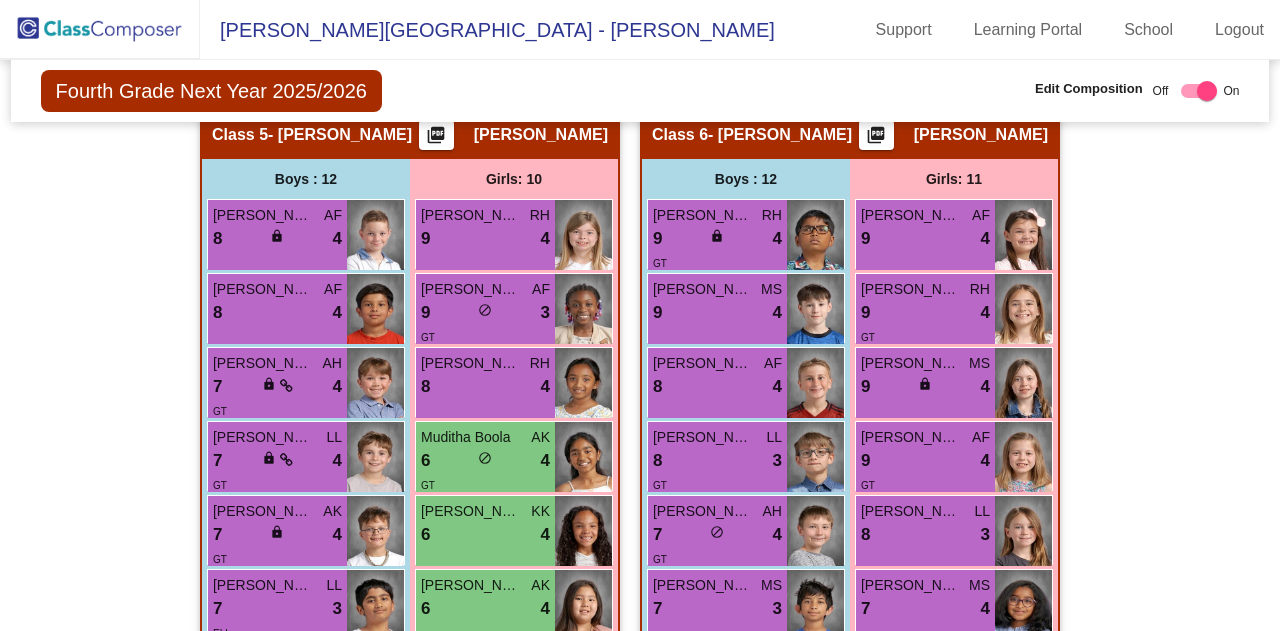 scroll, scrollTop: 2710, scrollLeft: 0, axis: vertical 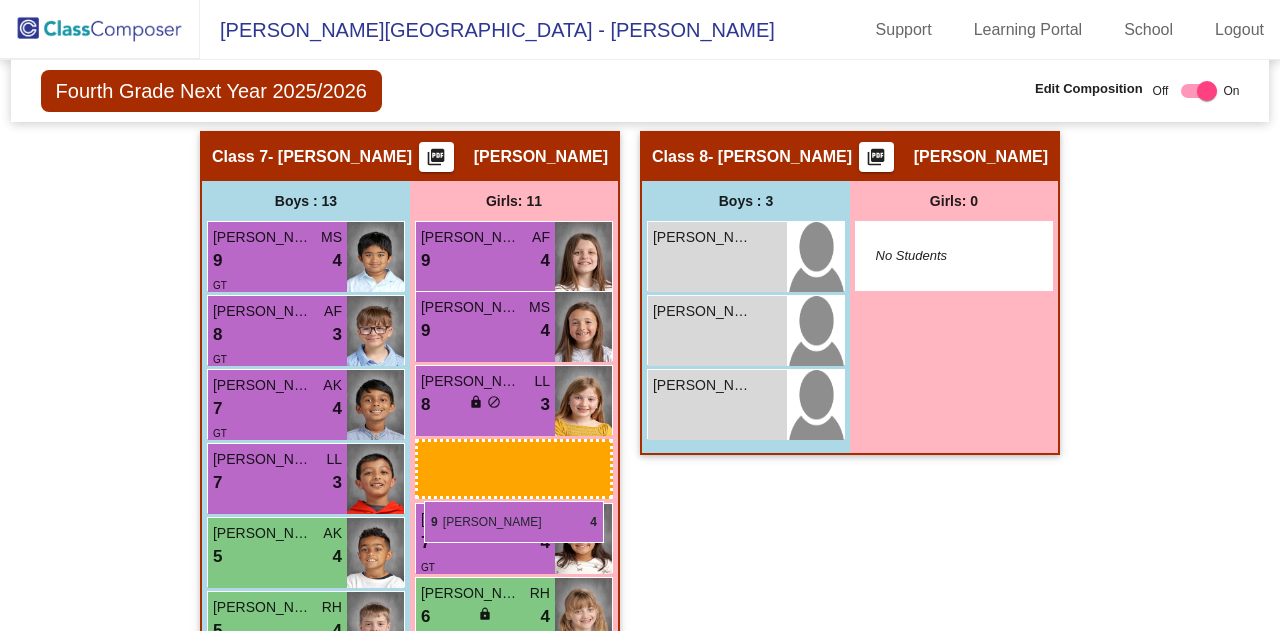 drag, startPoint x: 930, startPoint y: 229, endPoint x: 424, endPoint y: 498, distance: 573.0593 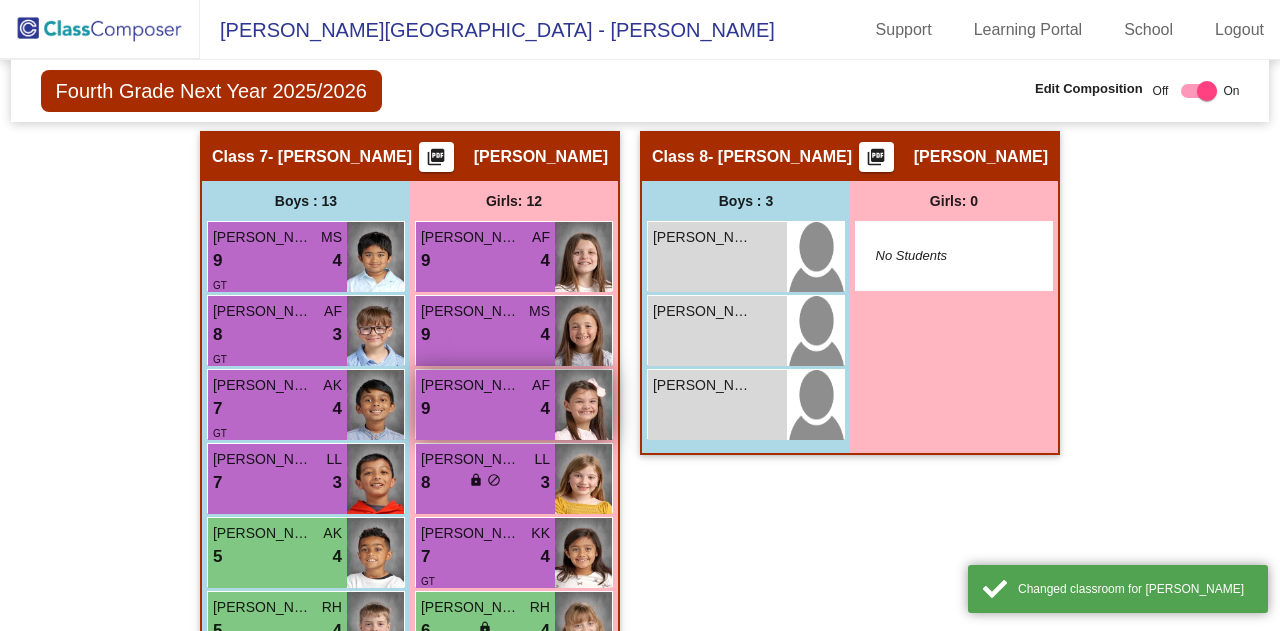click on "9 lock do_not_disturb_alt 4" at bounding box center [485, 409] 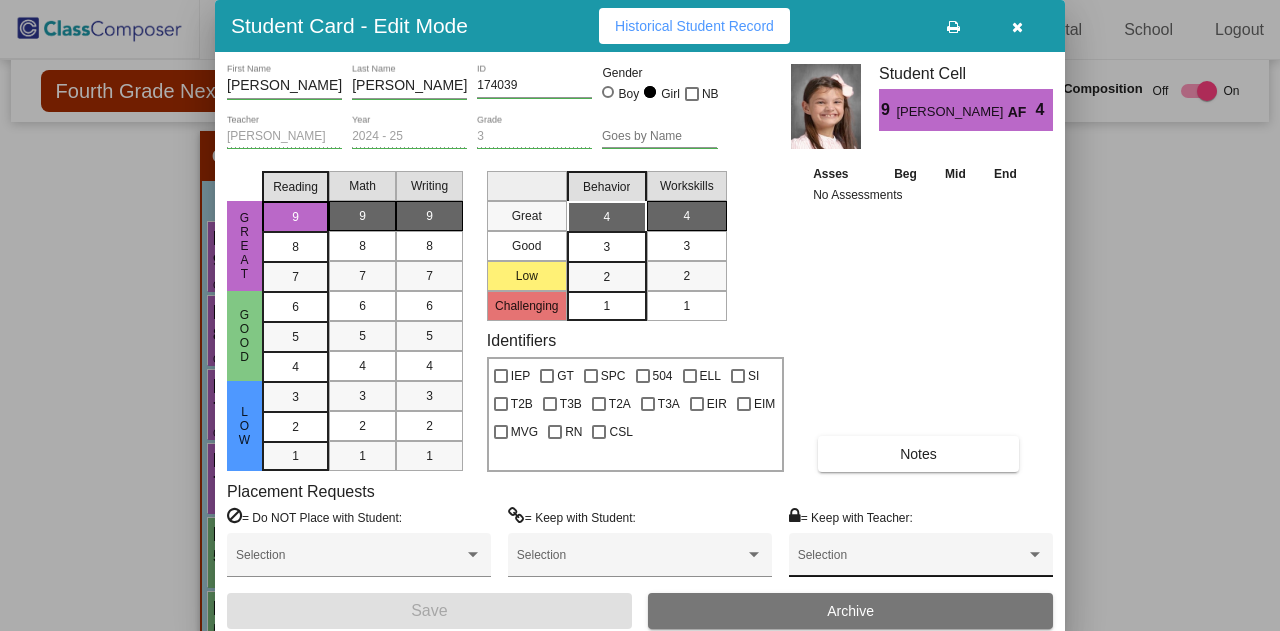 click at bounding box center [1035, 554] 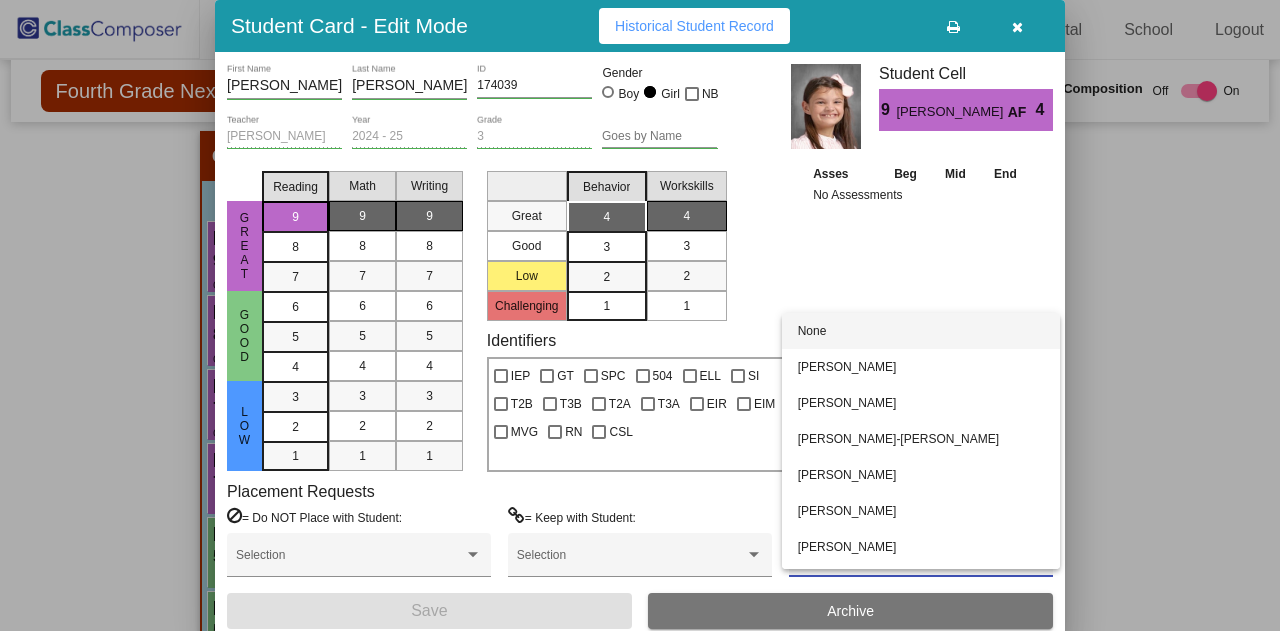scroll, scrollTop: 104, scrollLeft: 0, axis: vertical 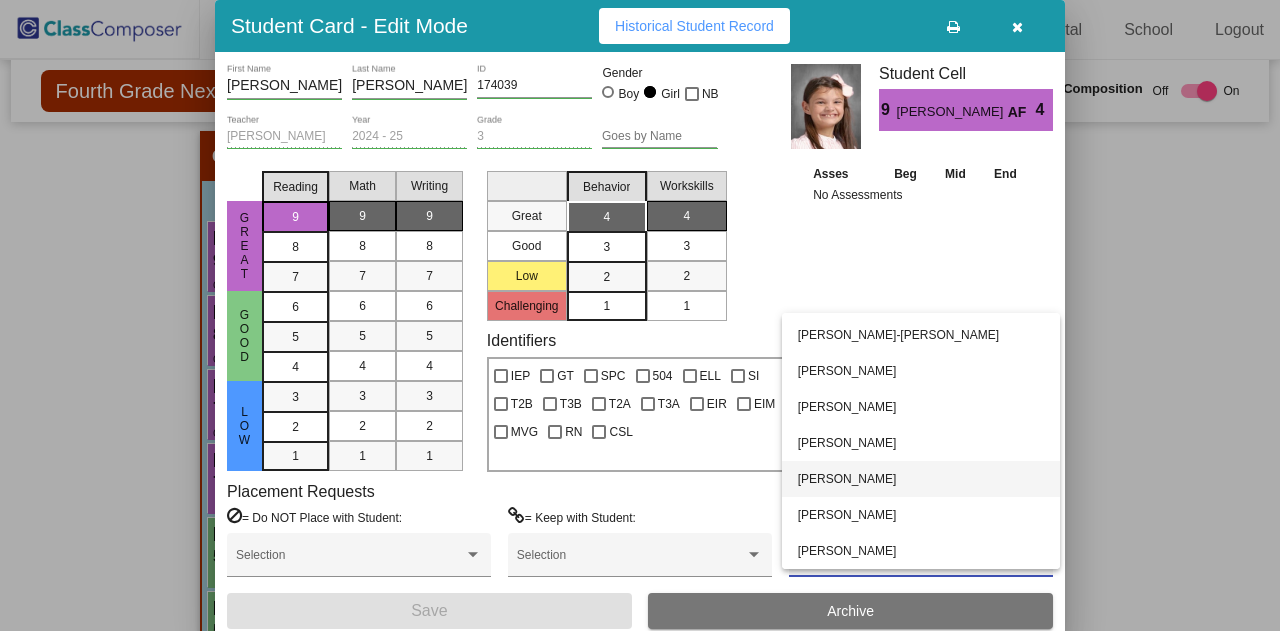 click on "[PERSON_NAME]" at bounding box center (921, 479) 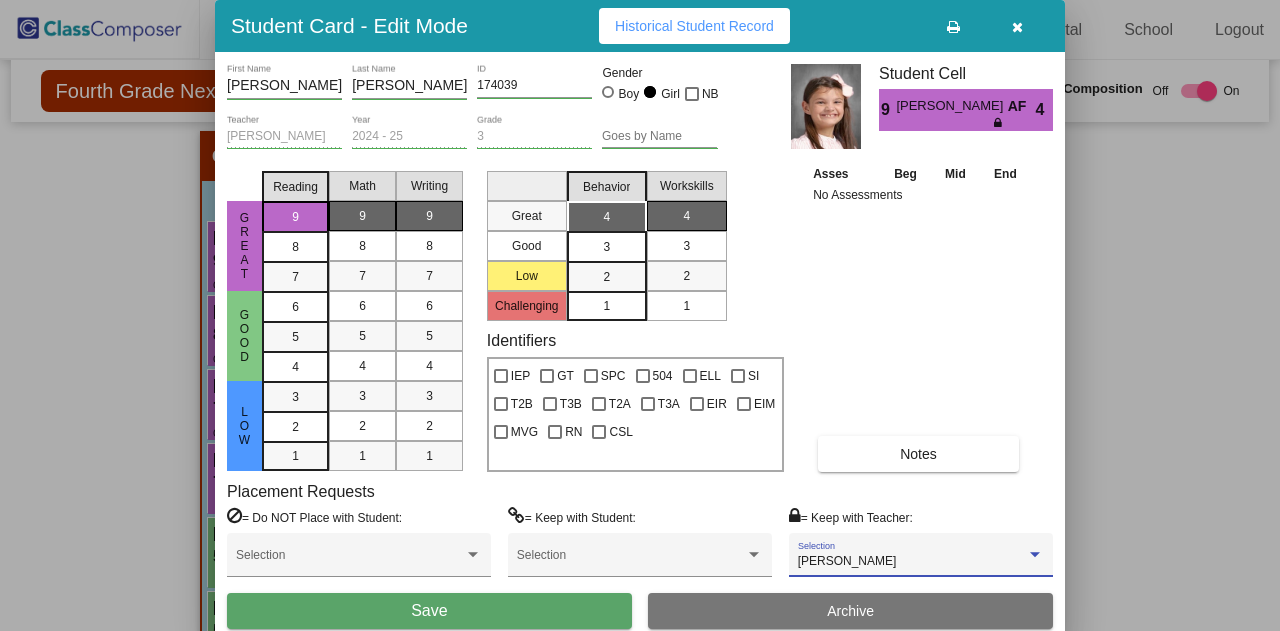 click on "Save" at bounding box center (429, 611) 